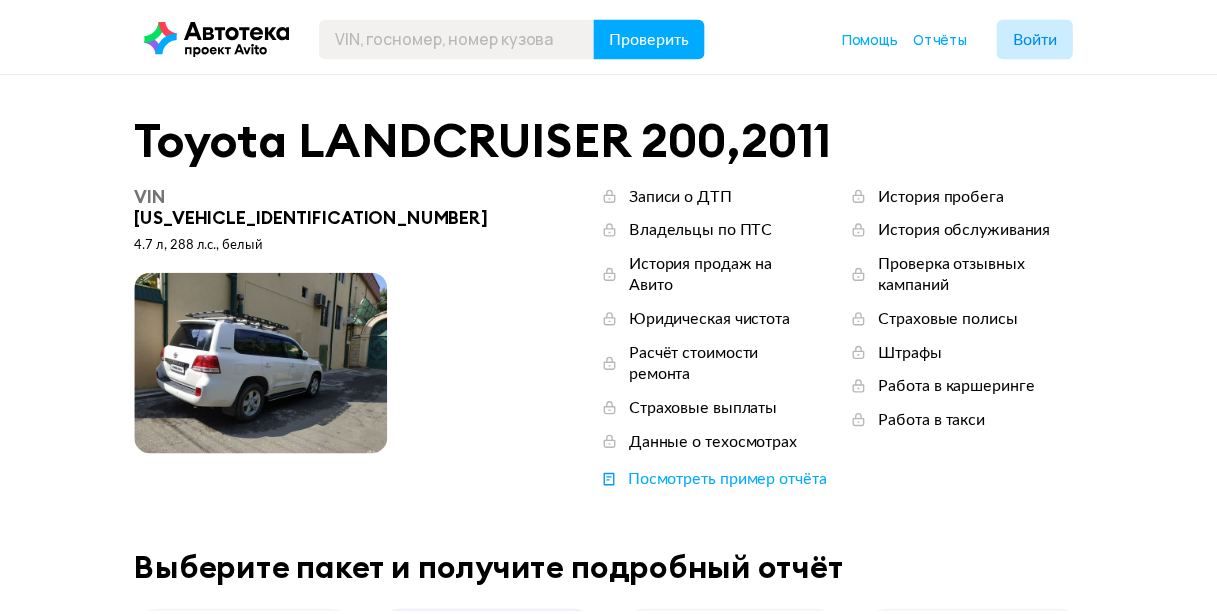 scroll, scrollTop: 0, scrollLeft: 0, axis: both 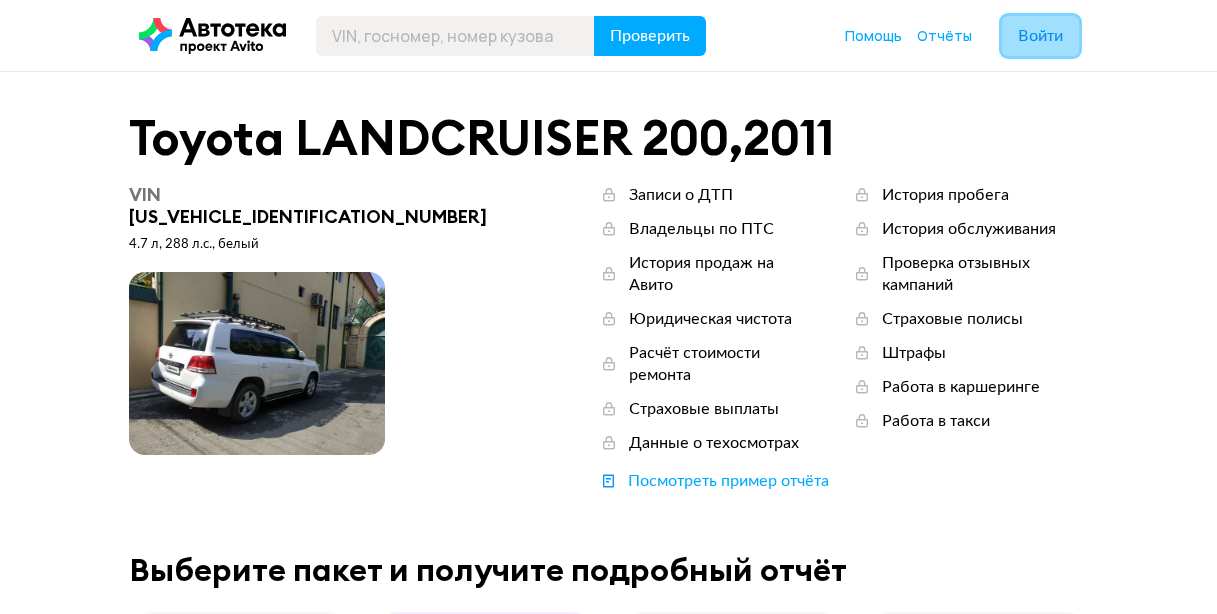 click on "Войти" at bounding box center (1040, 36) 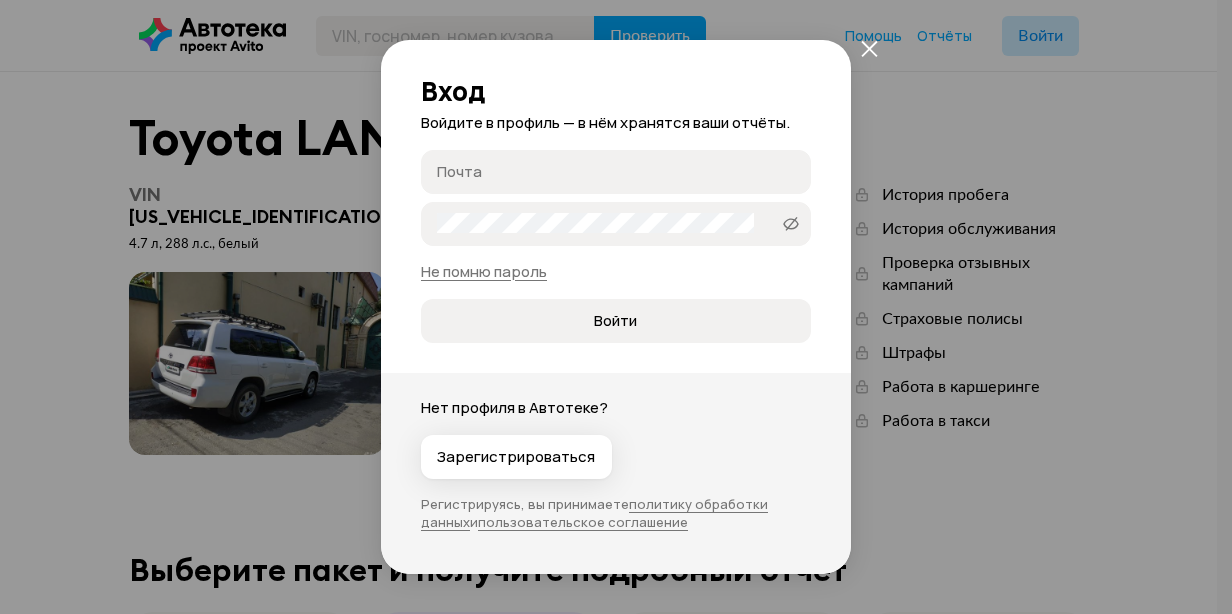 click on "Почта" at bounding box center (619, 171) 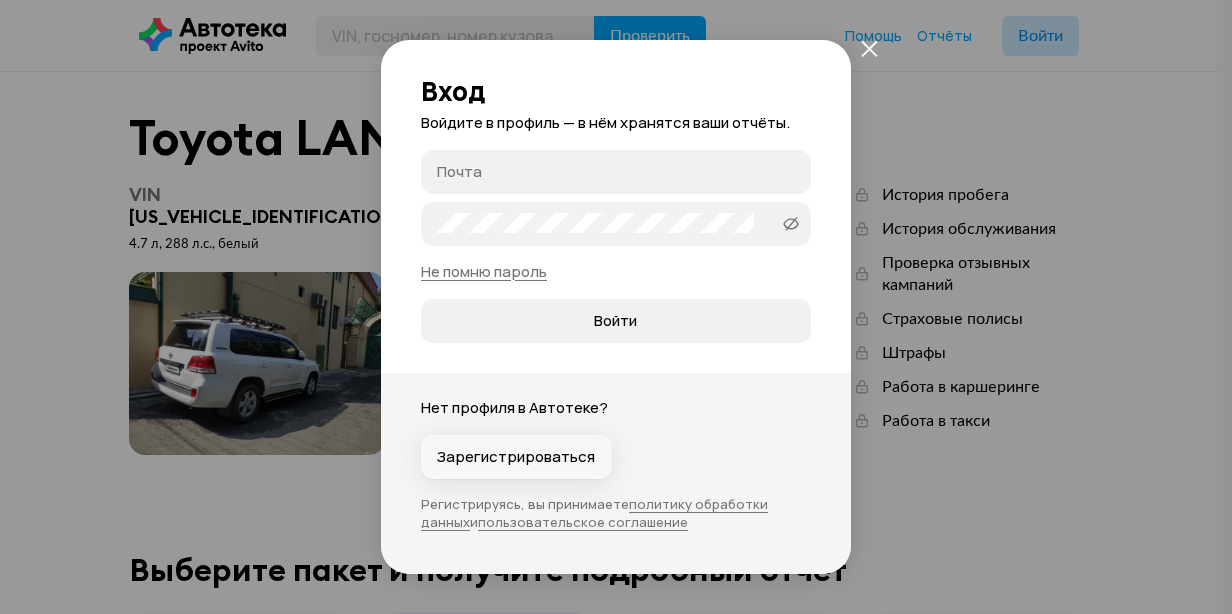 click on "Зарегистрироваться" at bounding box center (516, 457) 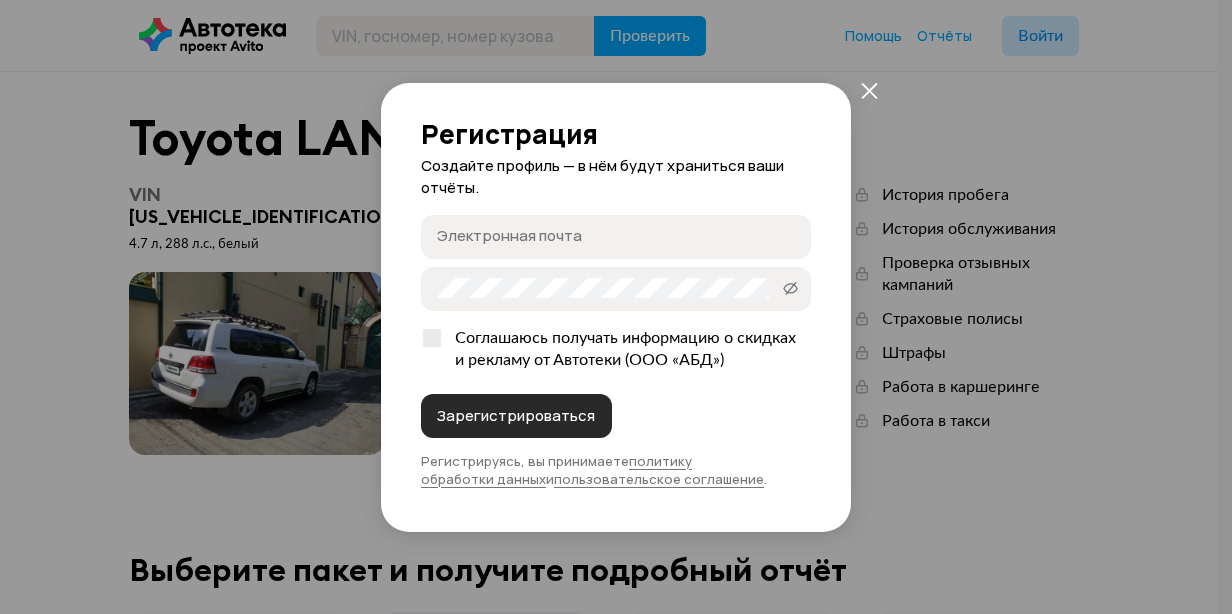 click on "Зарегистрироваться" at bounding box center [516, 416] 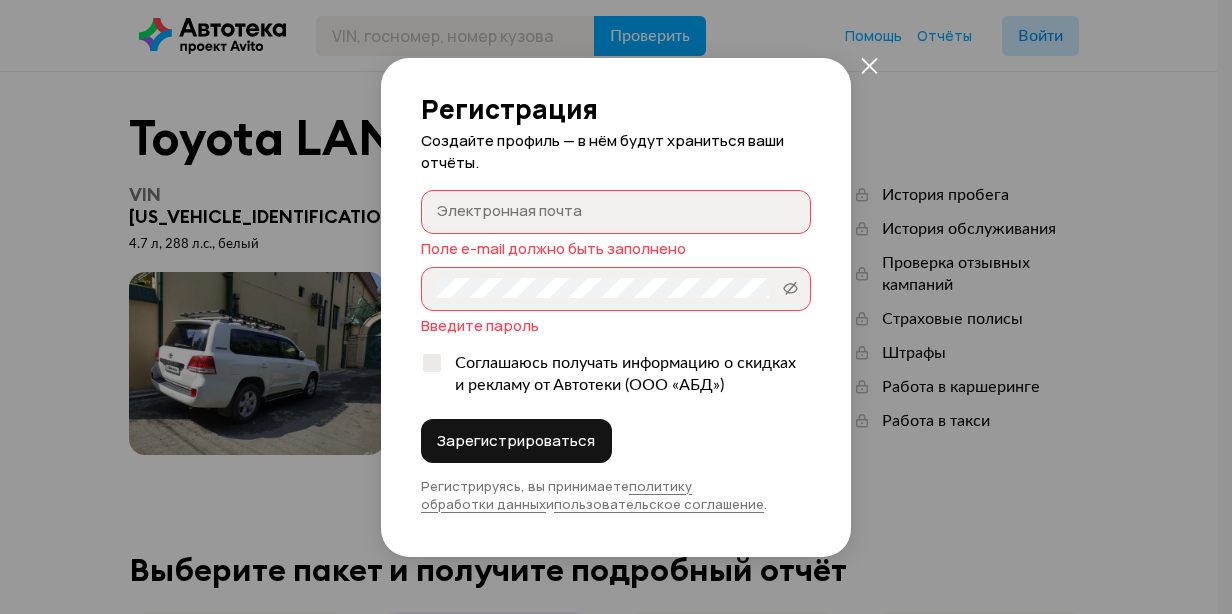 click on "Электронная почта" at bounding box center (619, 211) 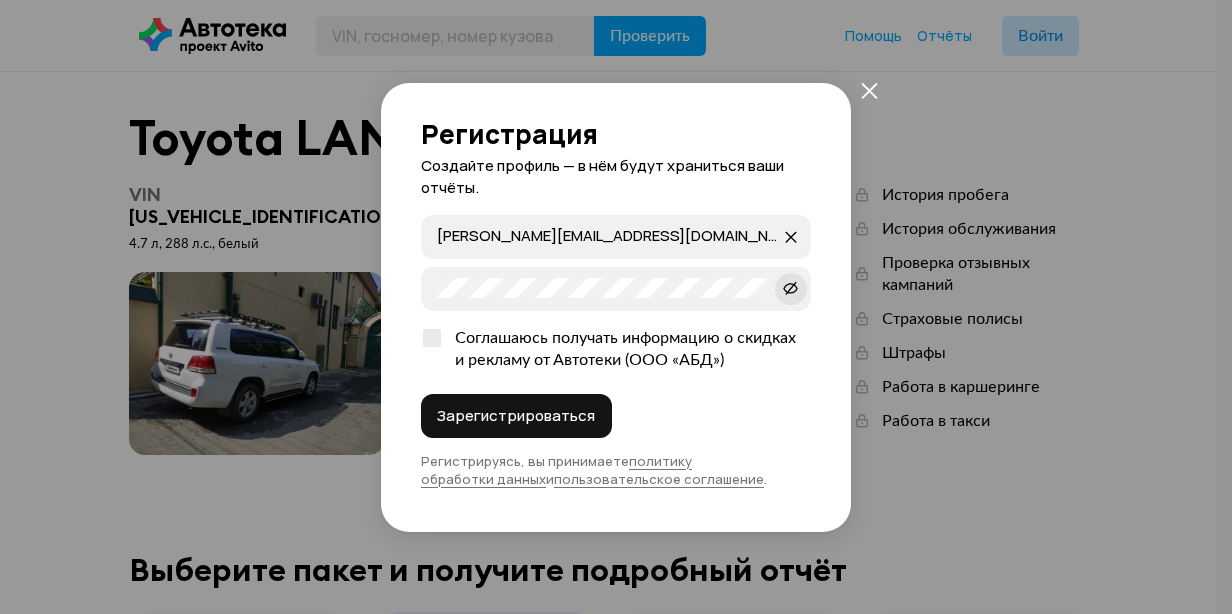 click at bounding box center [791, 289] 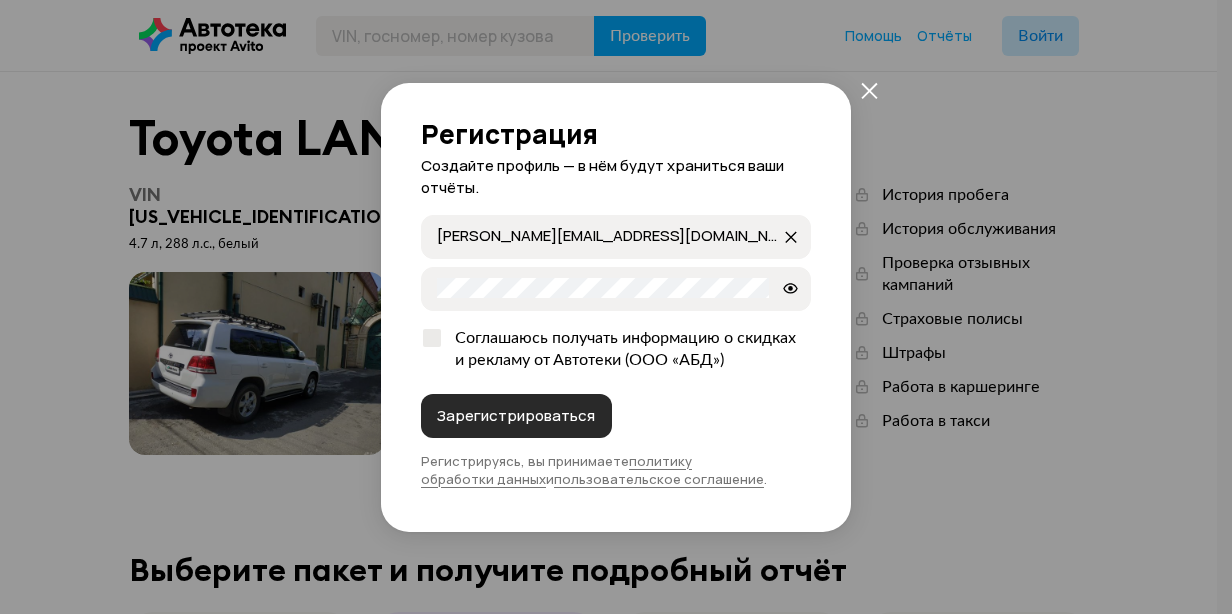 click on "Зарегистрироваться" at bounding box center [516, 416] 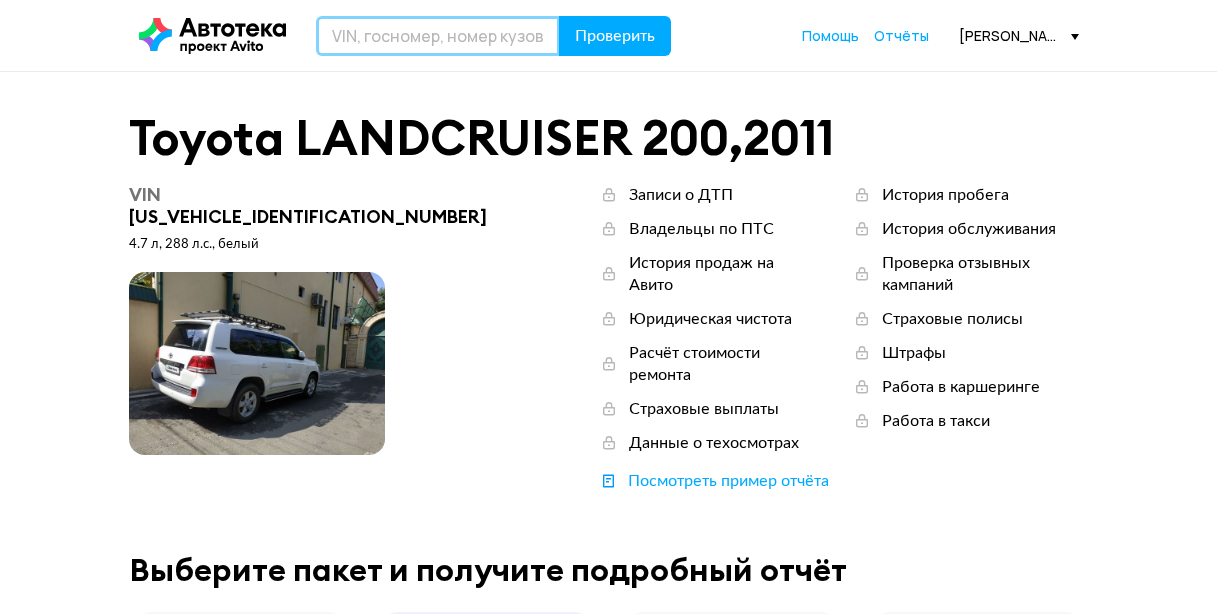 click at bounding box center (438, 36) 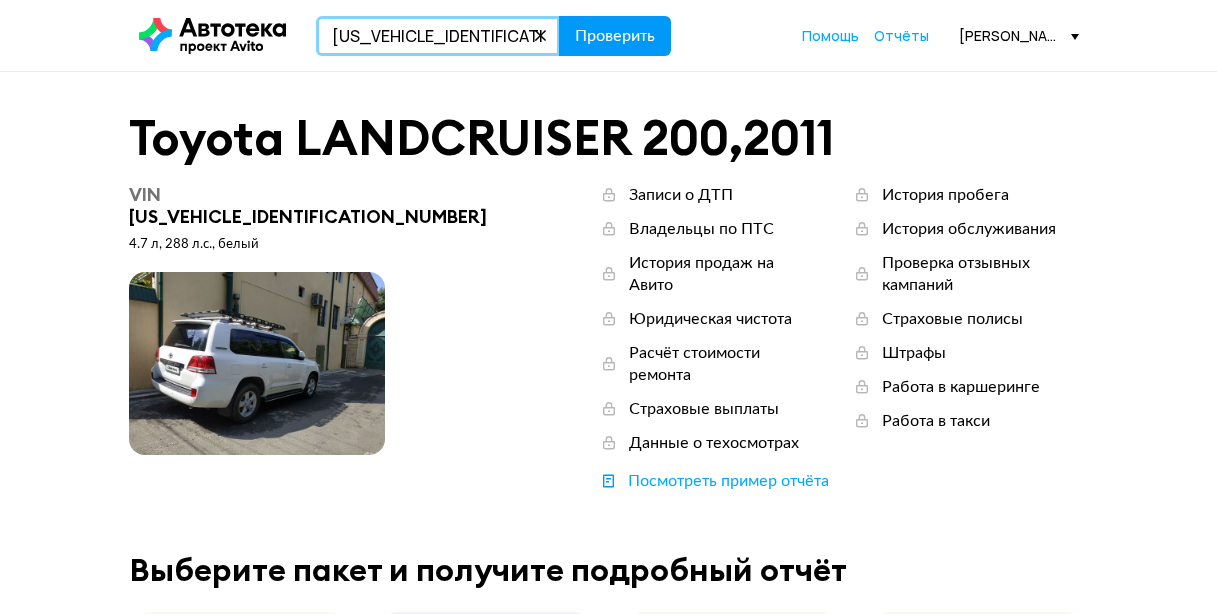 type on "[US_VEHICLE_IDENTIFICATION_NUMBER]" 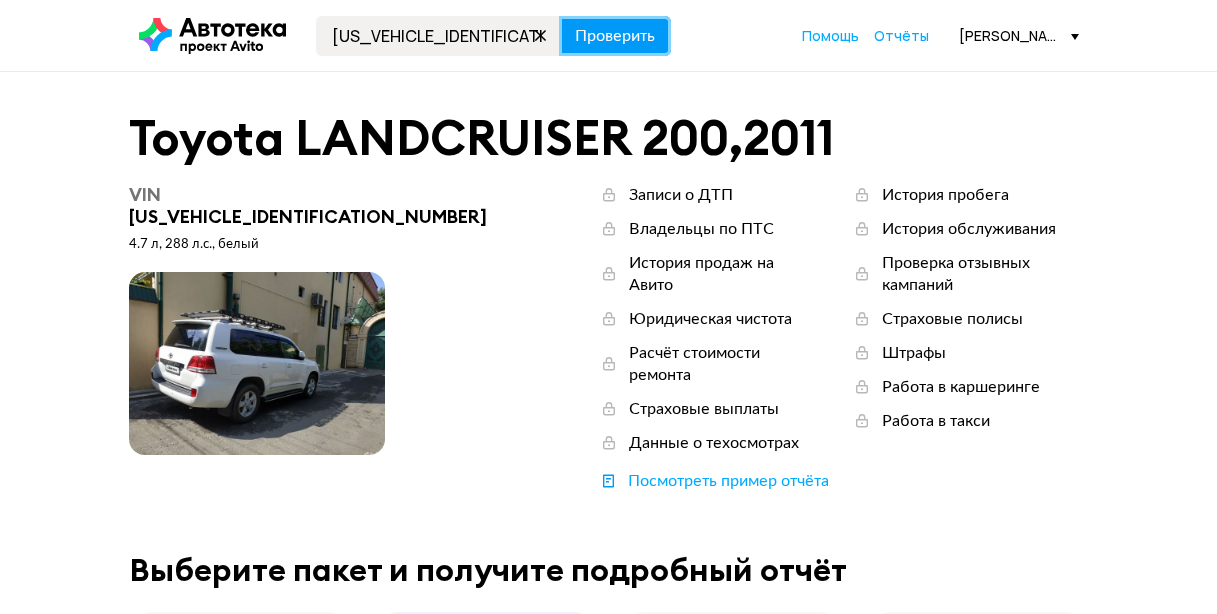 click on "Проверить" at bounding box center [615, 36] 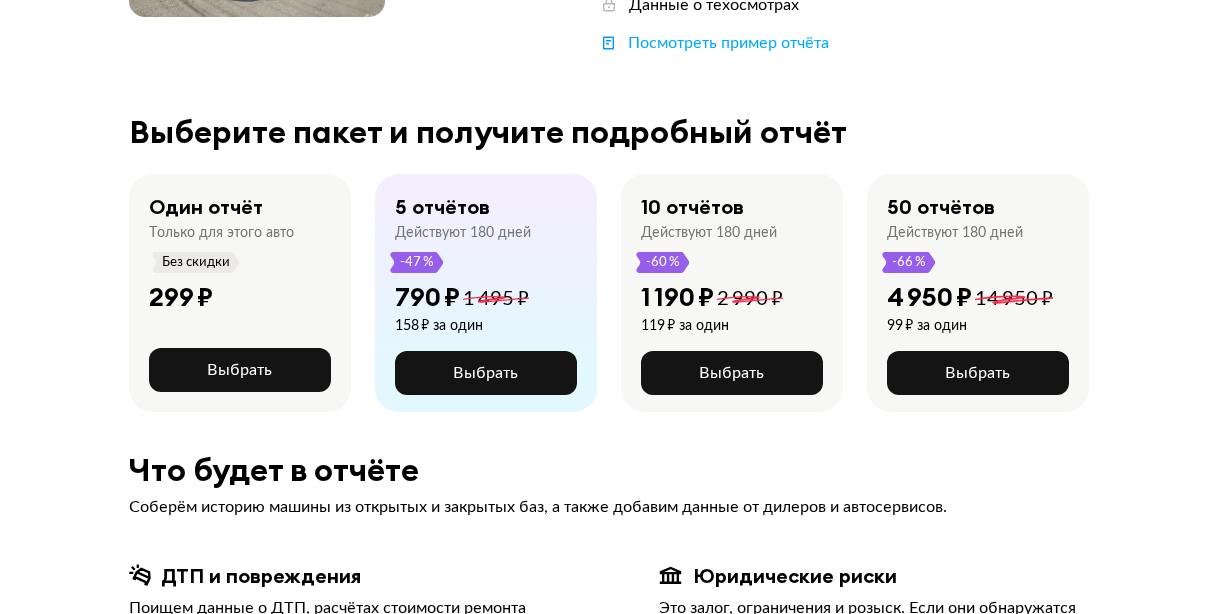 scroll, scrollTop: 400, scrollLeft: 0, axis: vertical 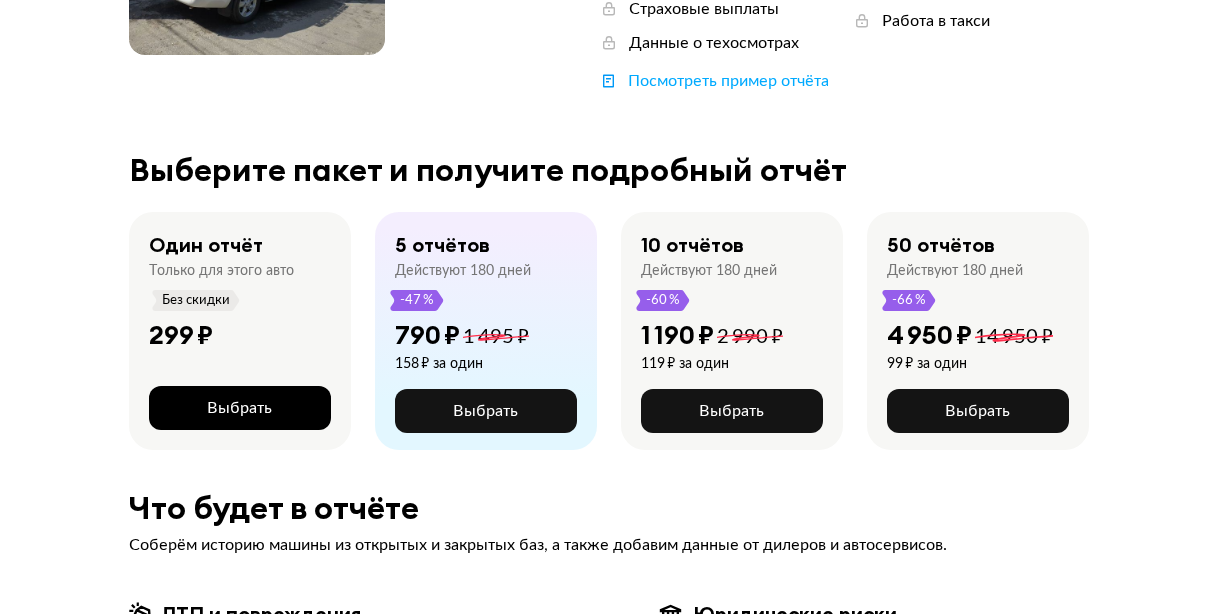 click on "Выбрать" at bounding box center (239, 408) 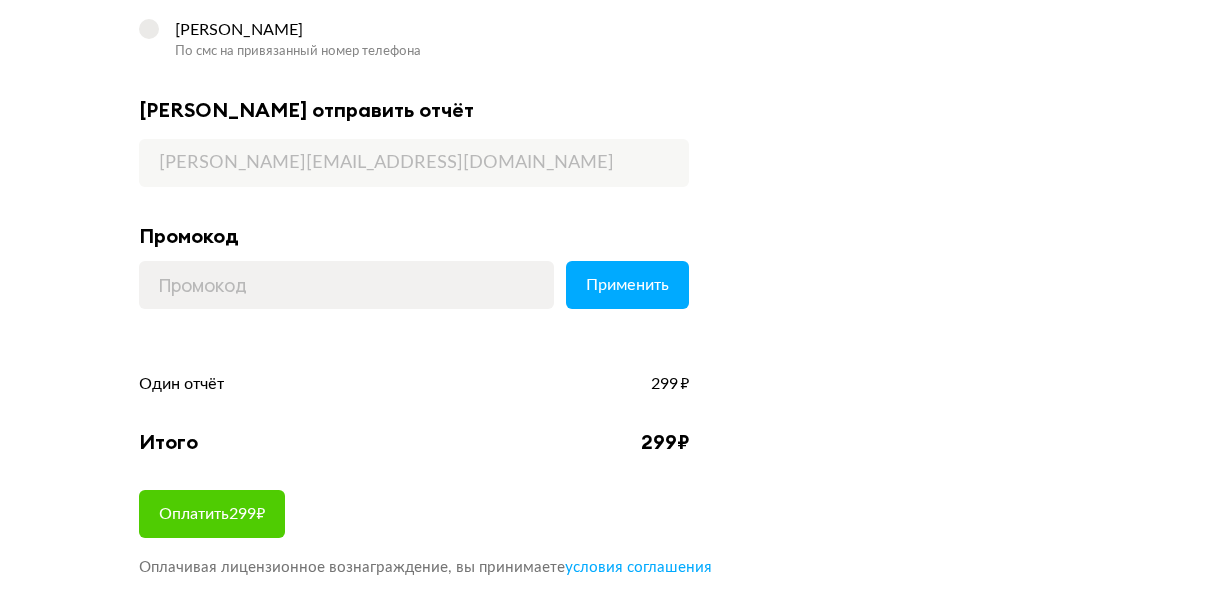 scroll, scrollTop: 100, scrollLeft: 0, axis: vertical 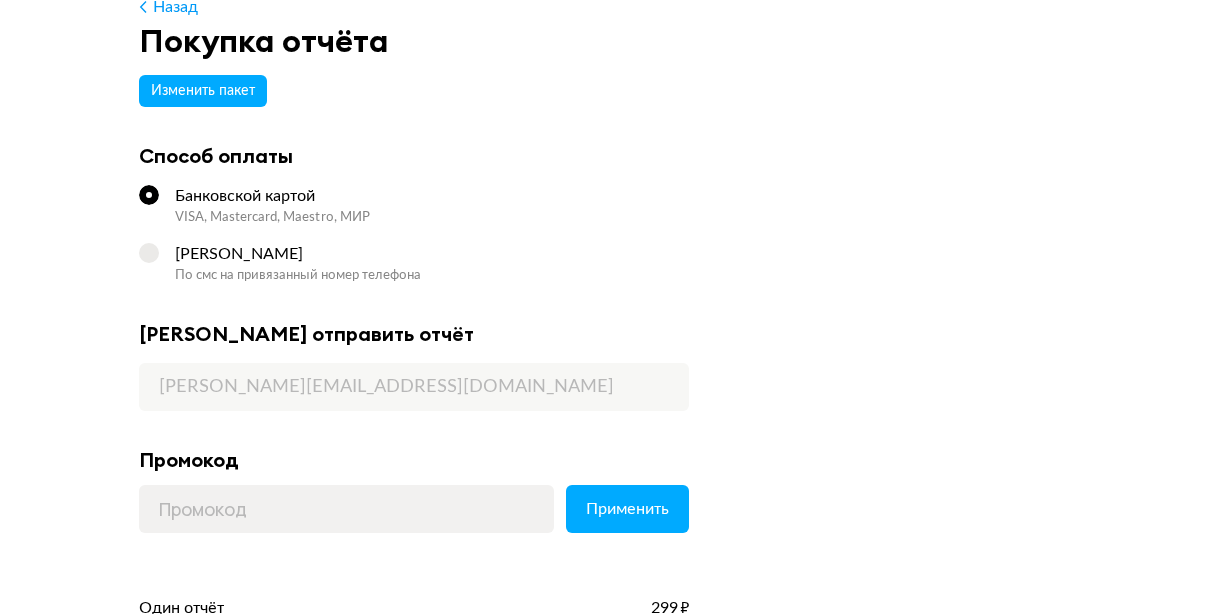 click on "[PERSON_NAME] По смс на привязанный номер телефона" at bounding box center [414, 264] 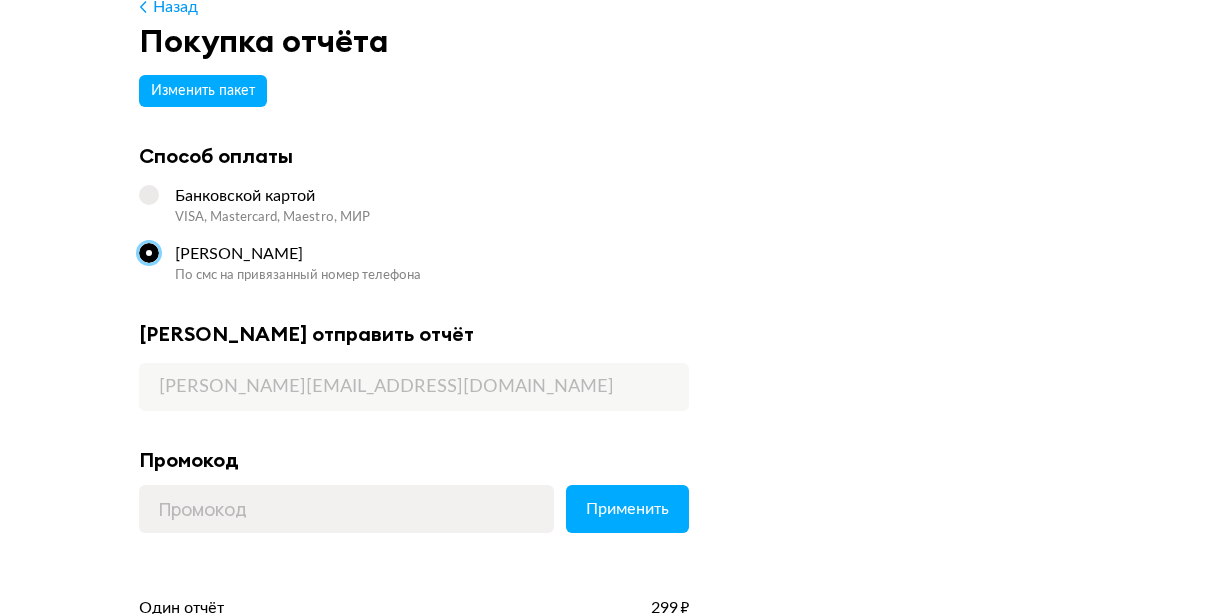 radio on "true" 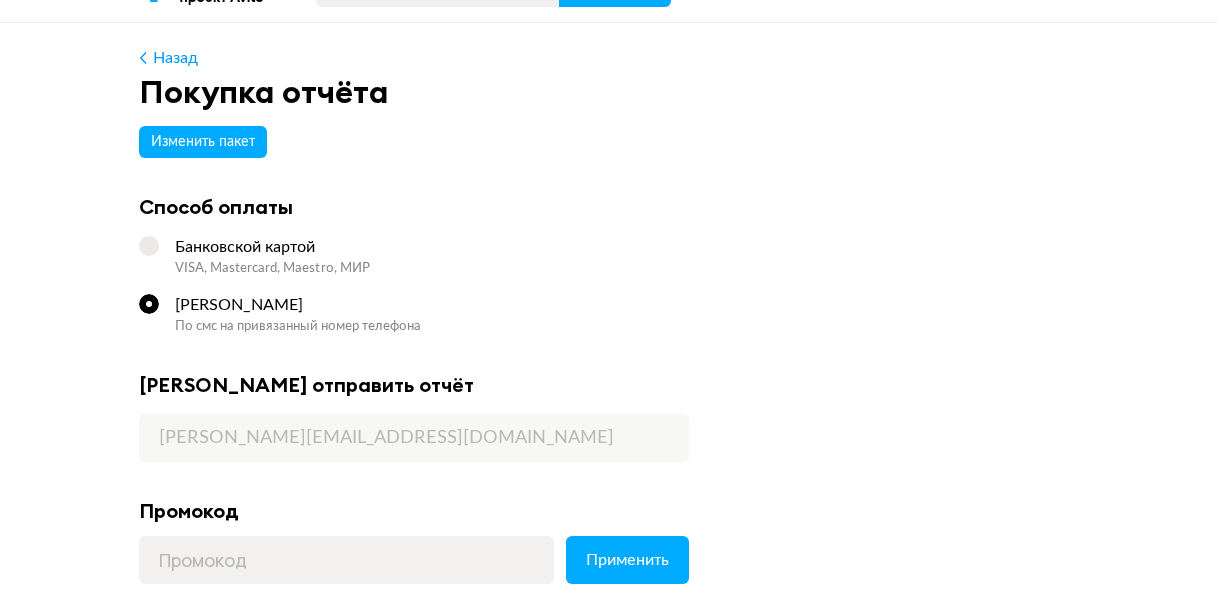 scroll, scrollTop: 0, scrollLeft: 0, axis: both 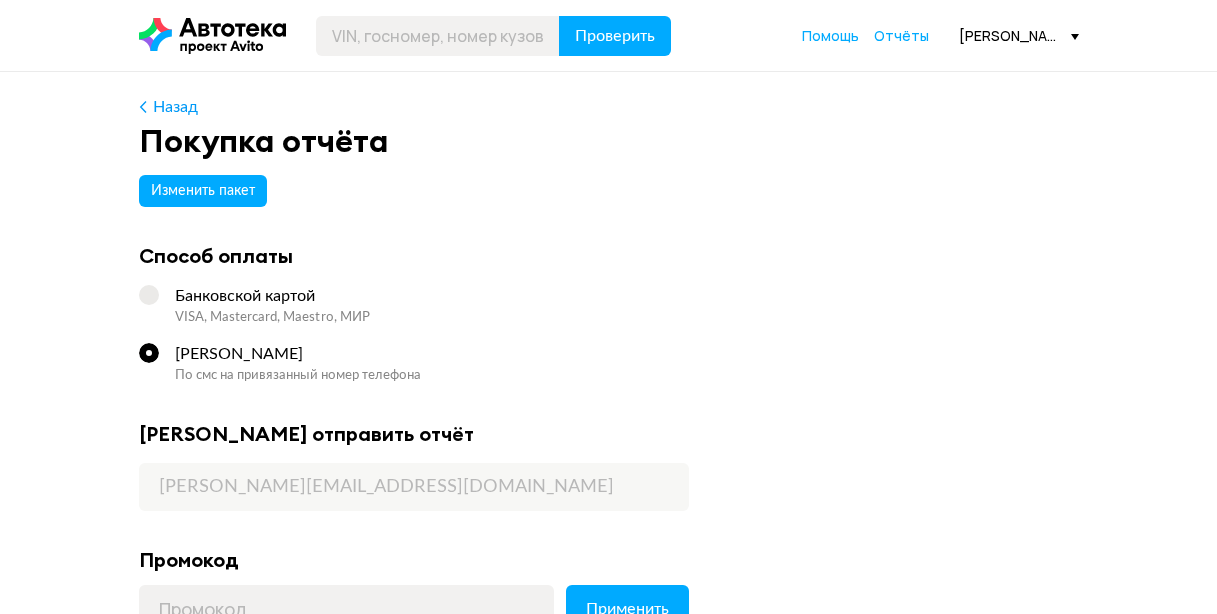 click on "По смс на привязанный номер телефона" at bounding box center [432, 376] 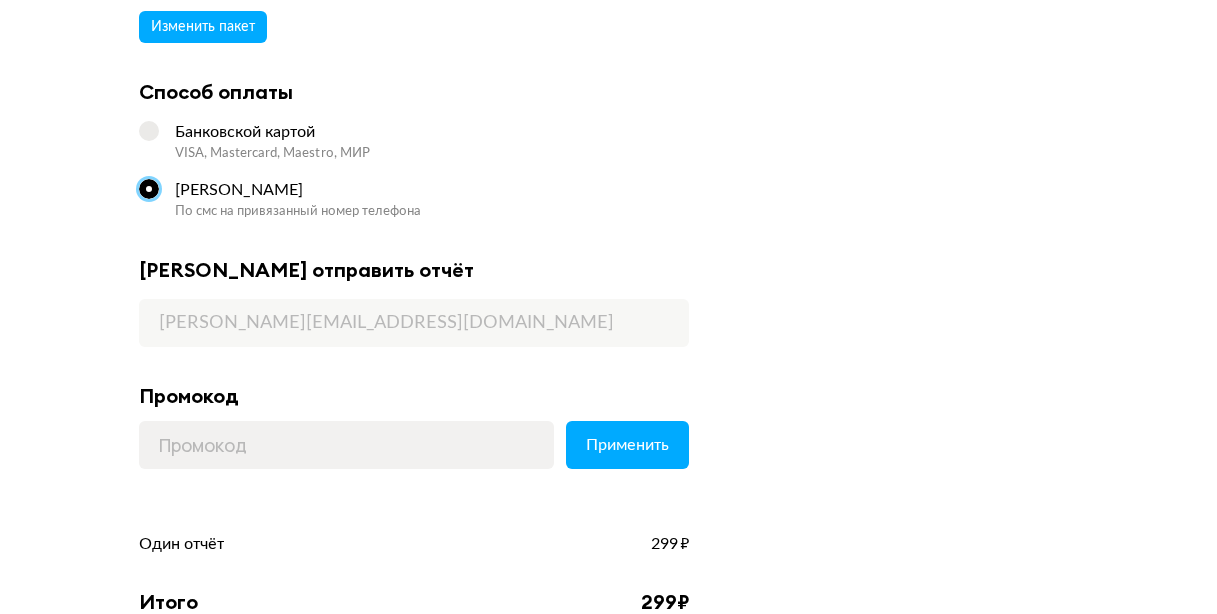 scroll, scrollTop: 400, scrollLeft: 0, axis: vertical 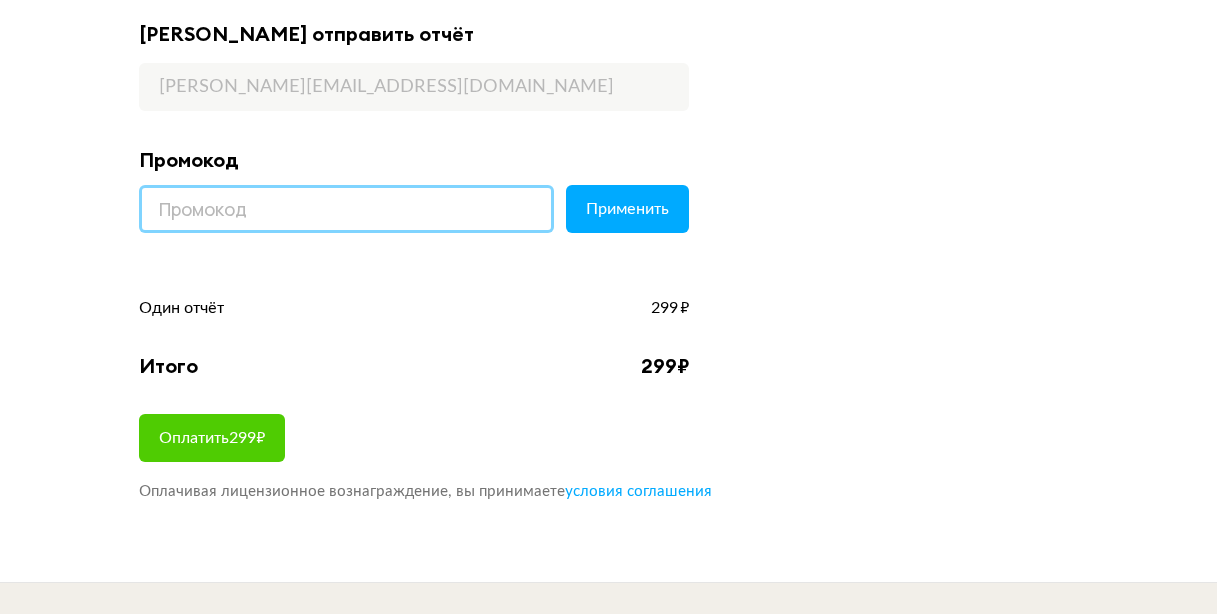 click at bounding box center [346, 209] 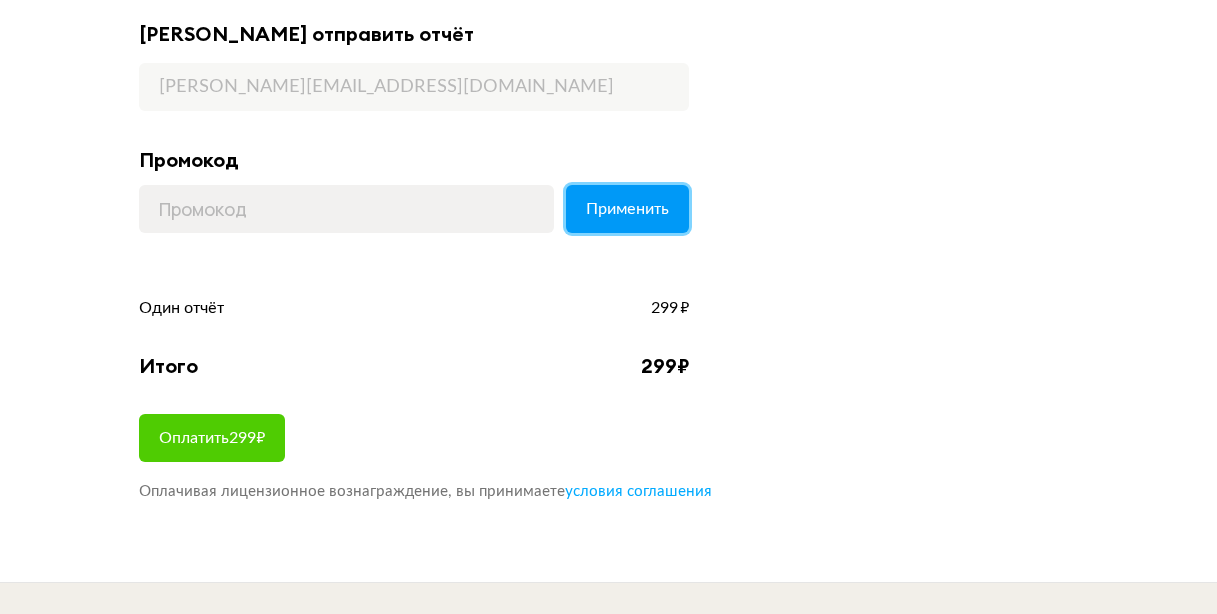 click on "Применить" at bounding box center (627, 209) 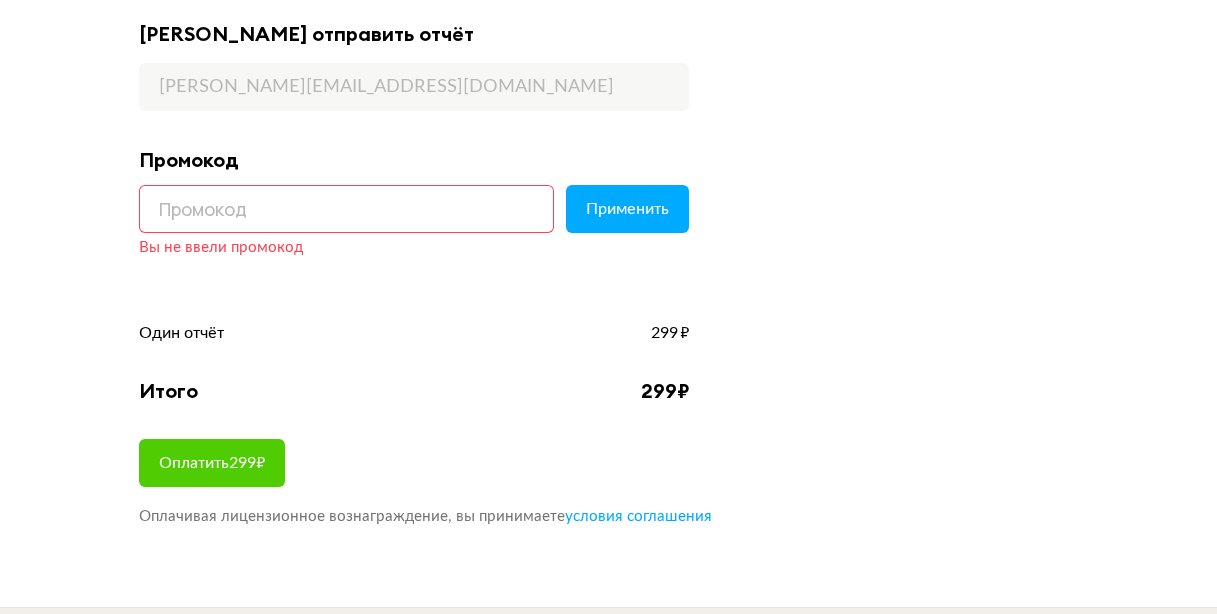 click at bounding box center [346, 209] 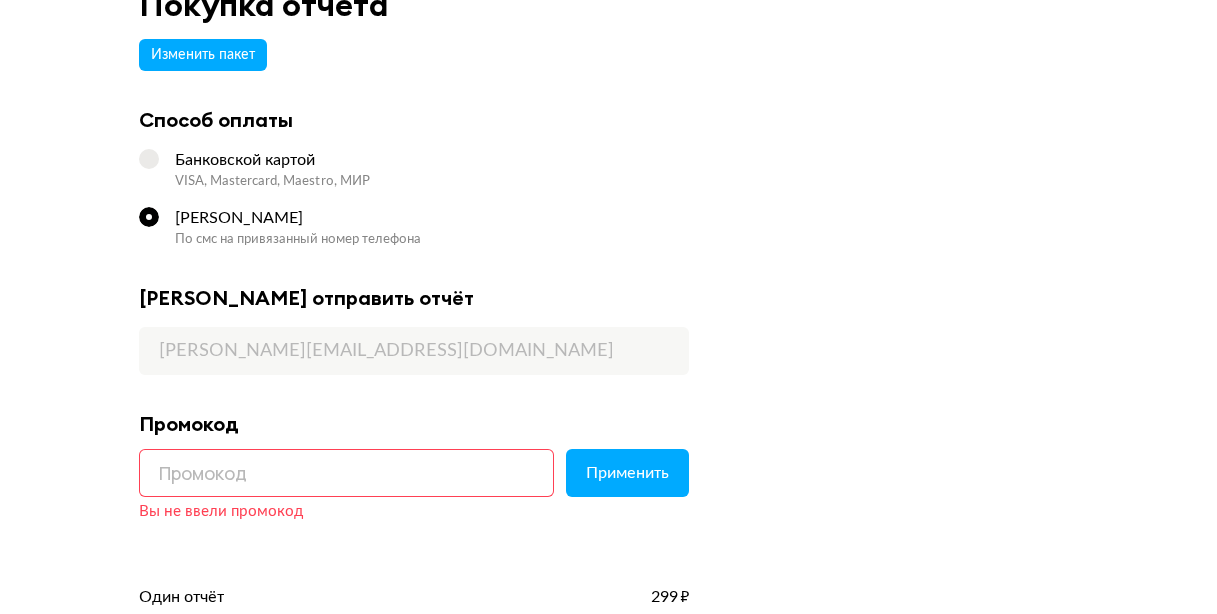 scroll, scrollTop: 100, scrollLeft: 0, axis: vertical 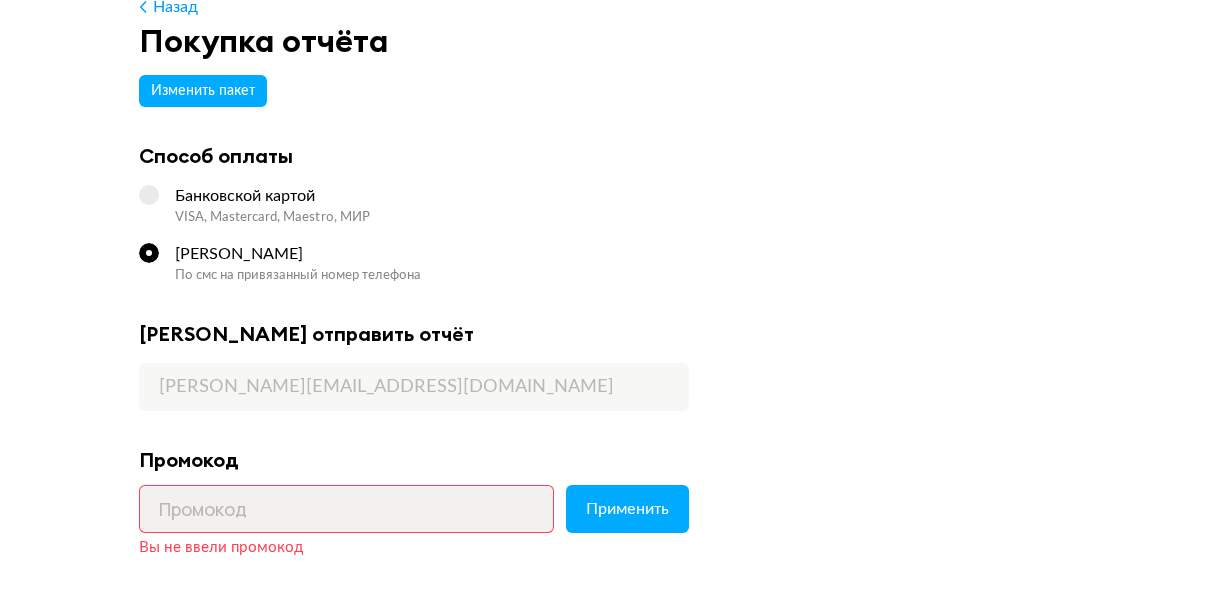 click on "VISA, Mastercard, Maestro, МИР" at bounding box center [432, 218] 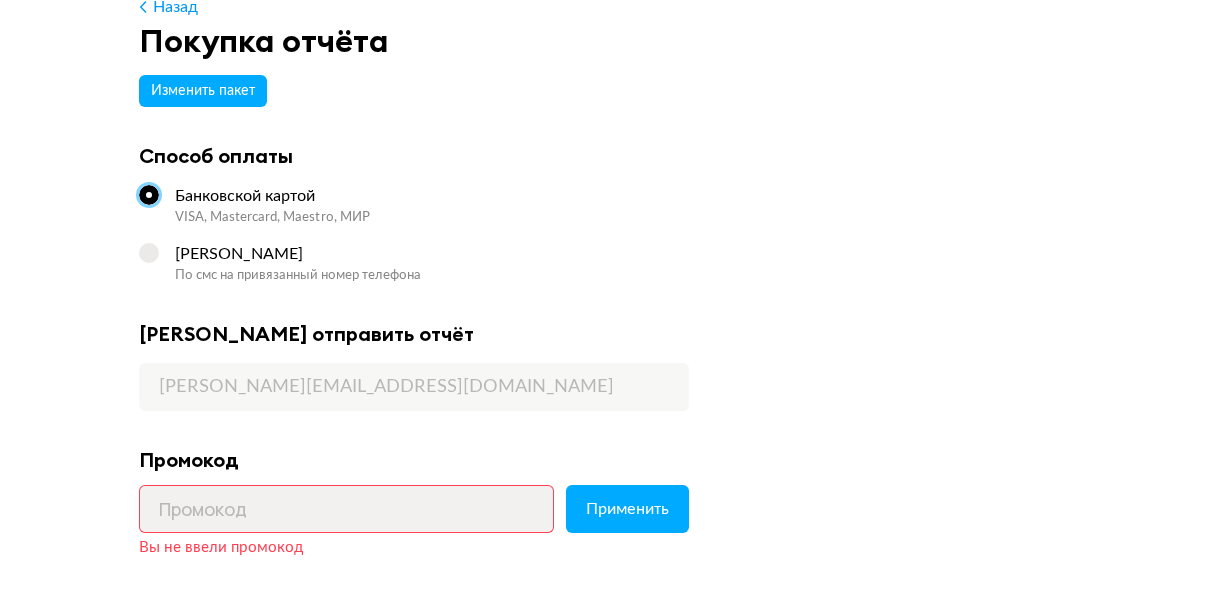 click on "По смс на привязанный номер телефона" at bounding box center [432, 276] 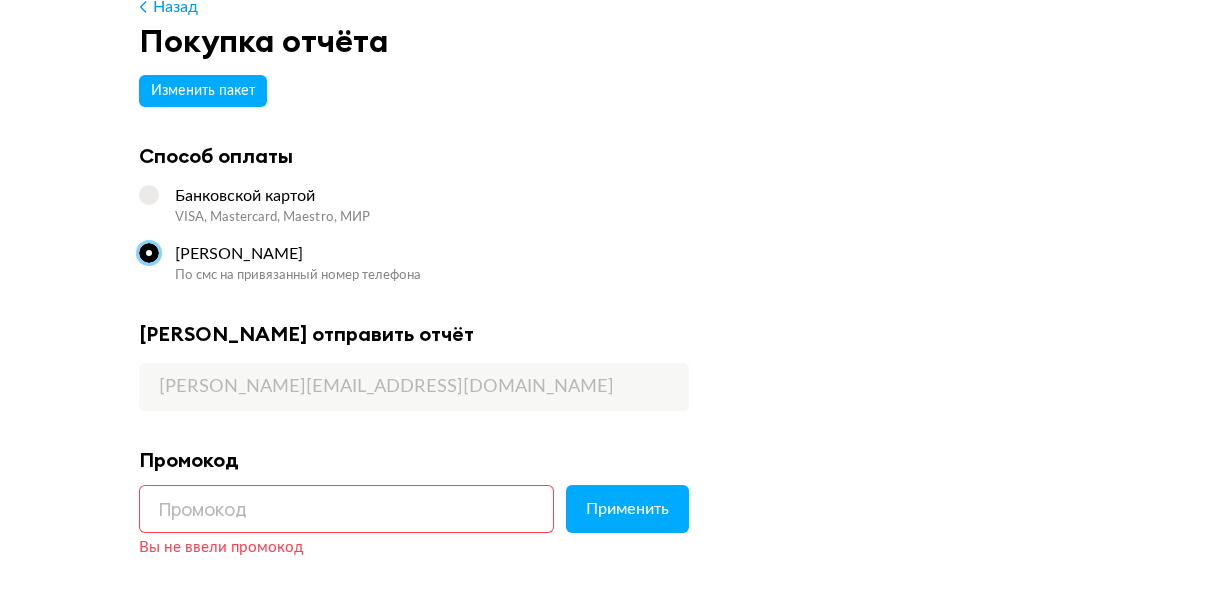 radio on "true" 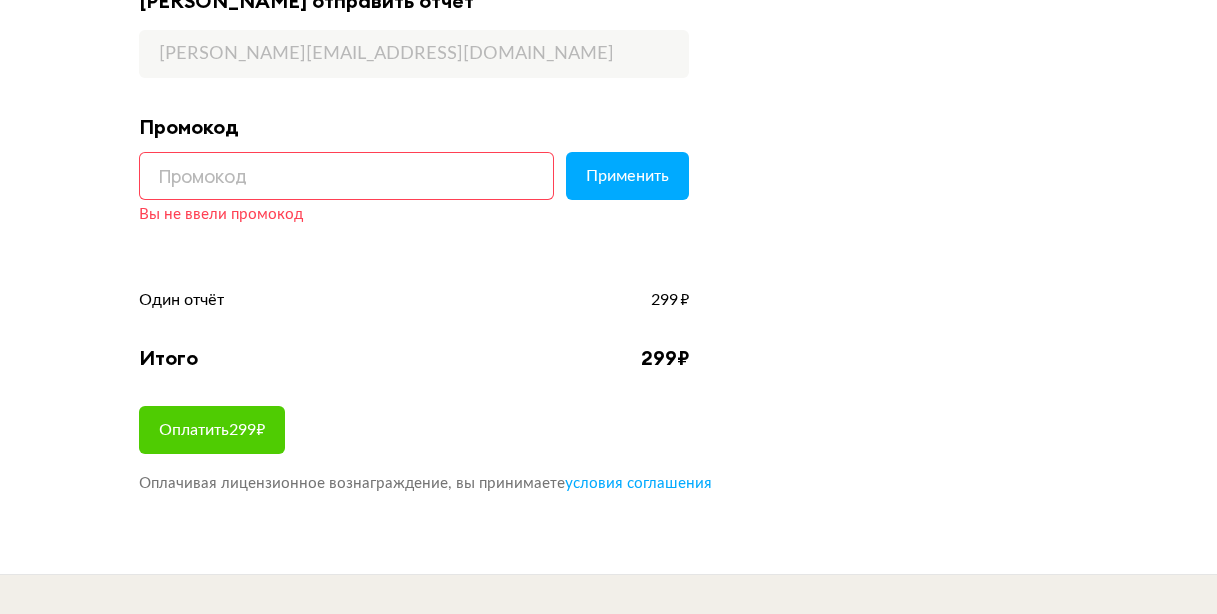 scroll, scrollTop: 500, scrollLeft: 0, axis: vertical 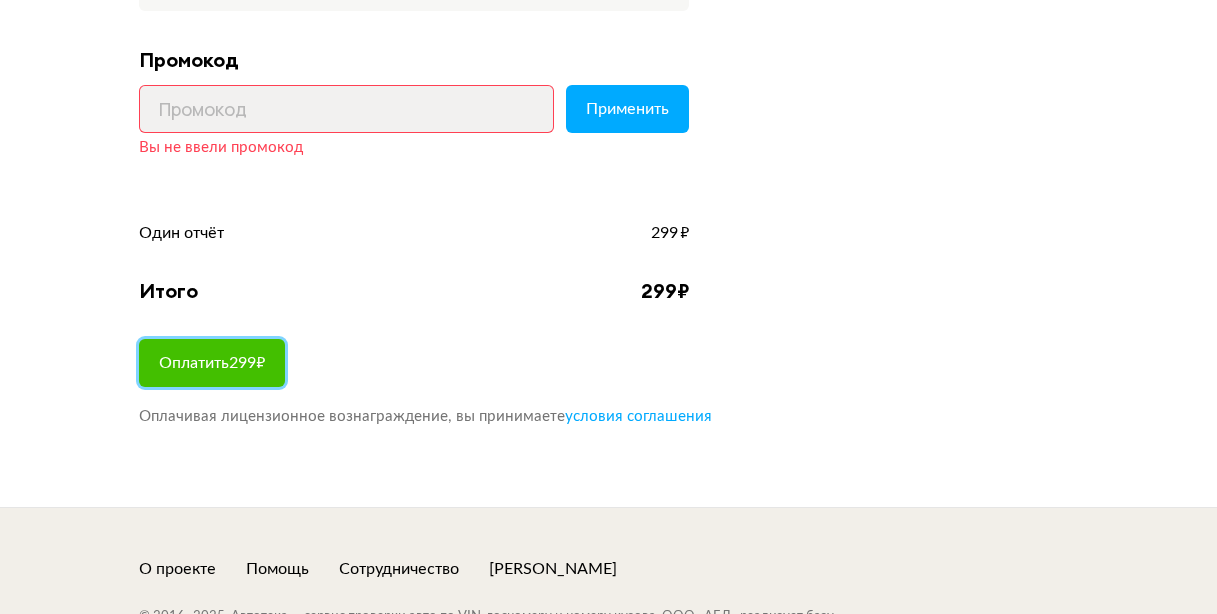 click on "Оплатить  299  ₽" at bounding box center (212, 363) 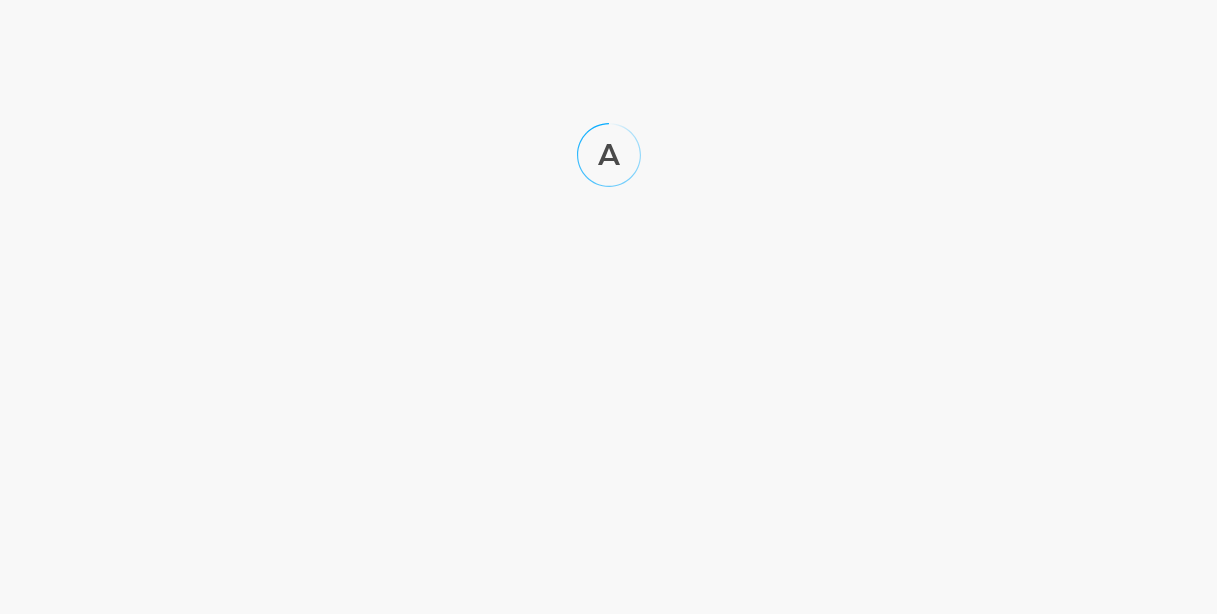 scroll, scrollTop: 0, scrollLeft: 0, axis: both 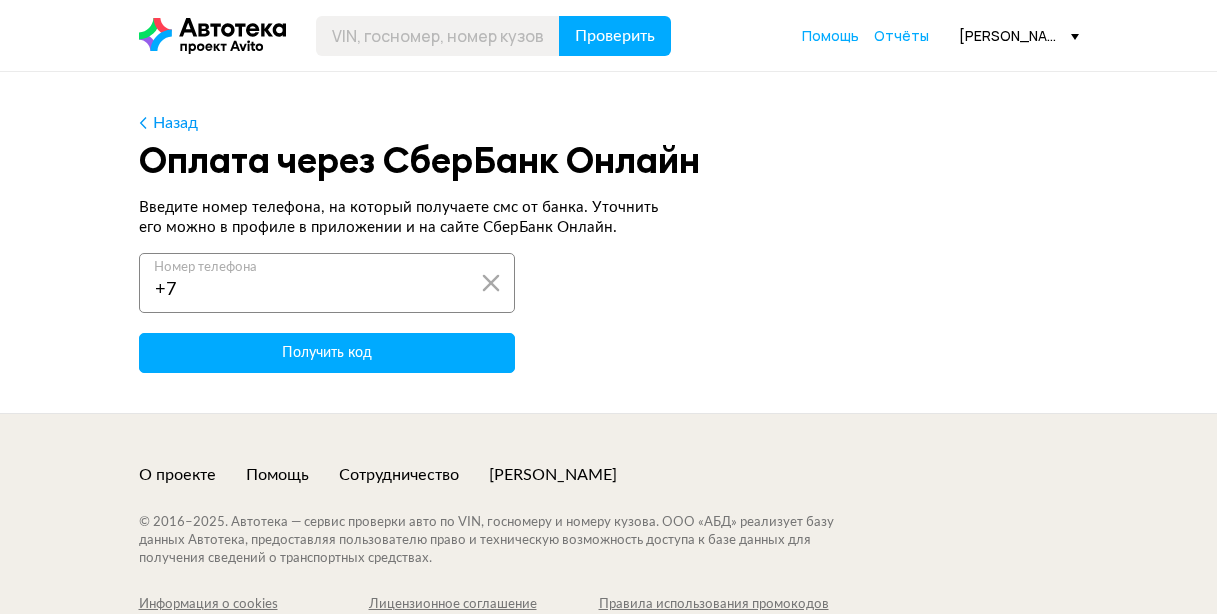 click on "+7" at bounding box center (327, 283) 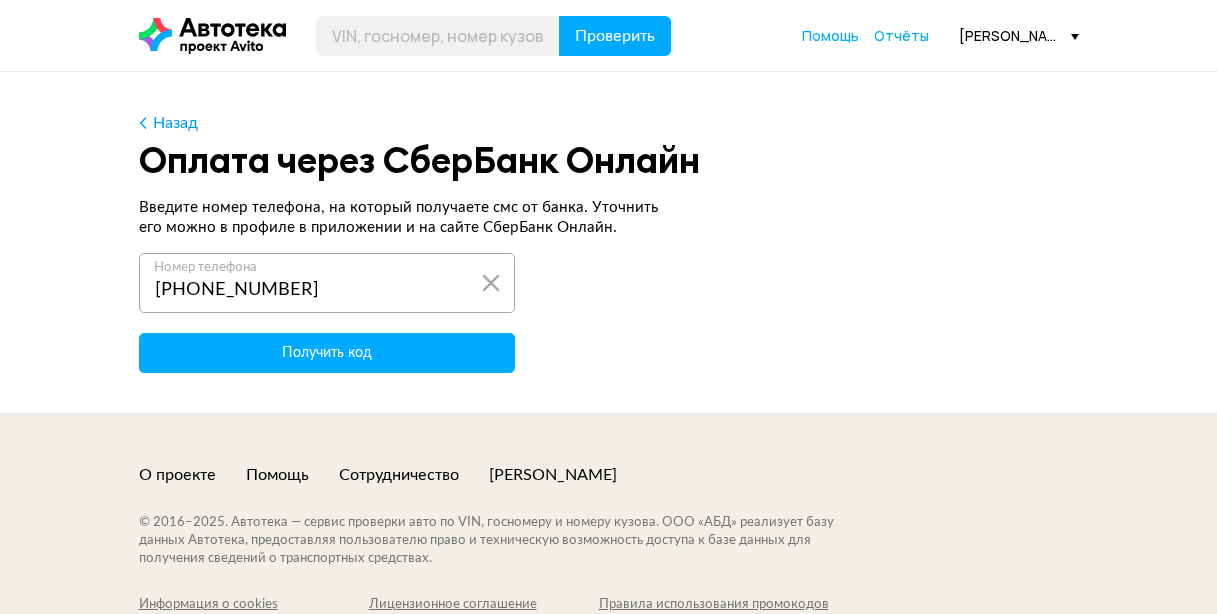 type on "[PHONE_NUMBER]" 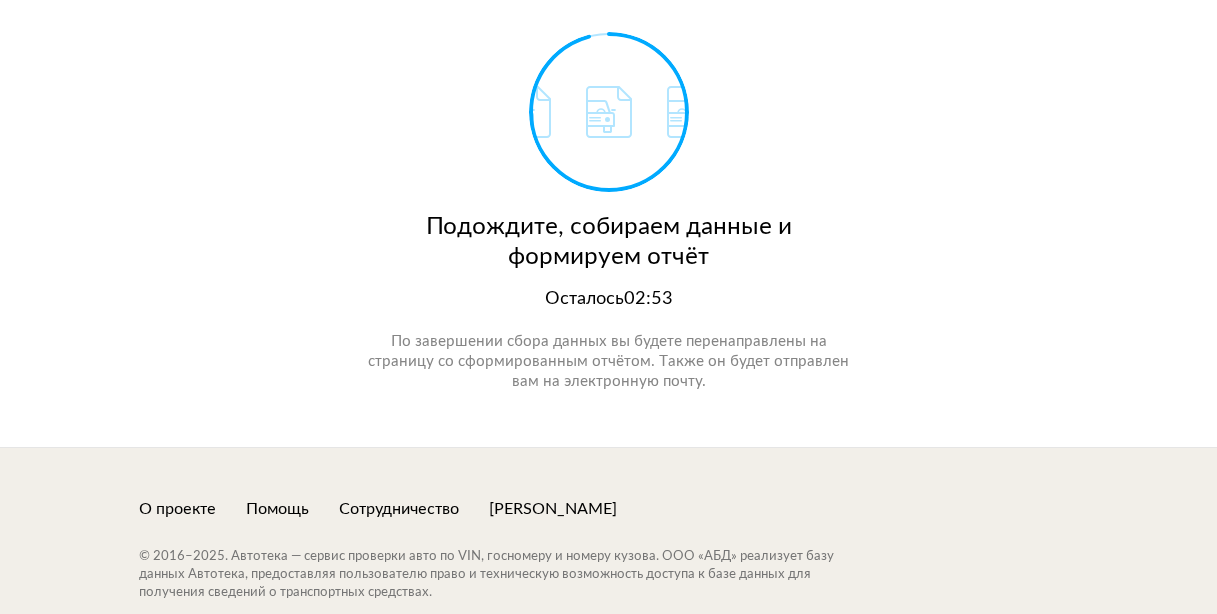 scroll, scrollTop: 300, scrollLeft: 0, axis: vertical 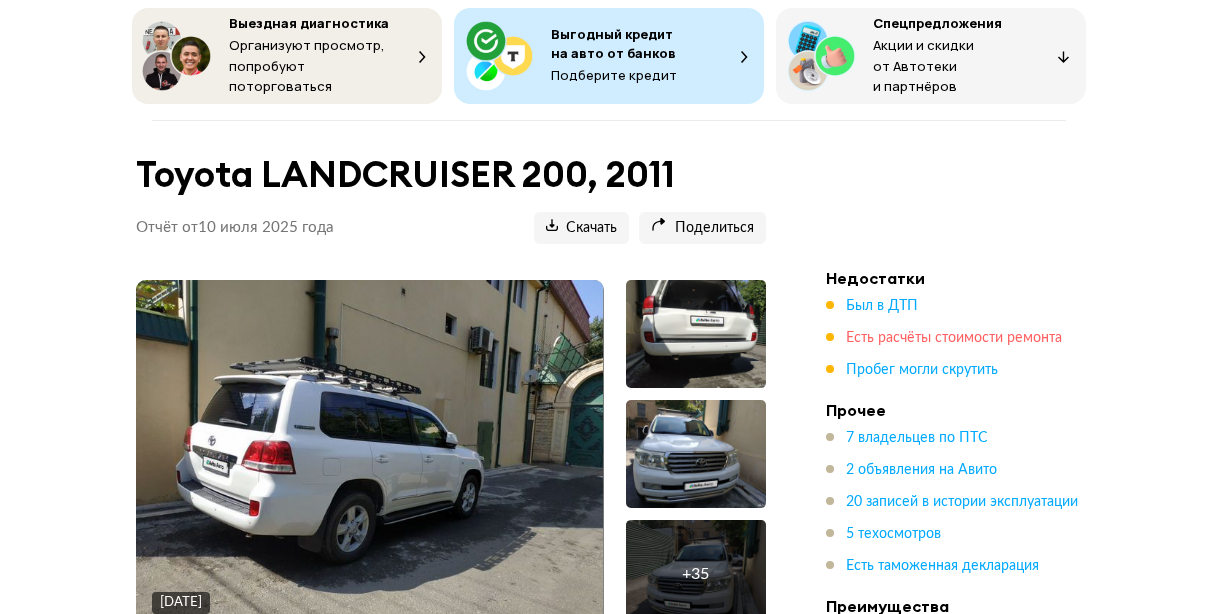 click on "Есть расчёты стоимости ремонта" at bounding box center (954, 338) 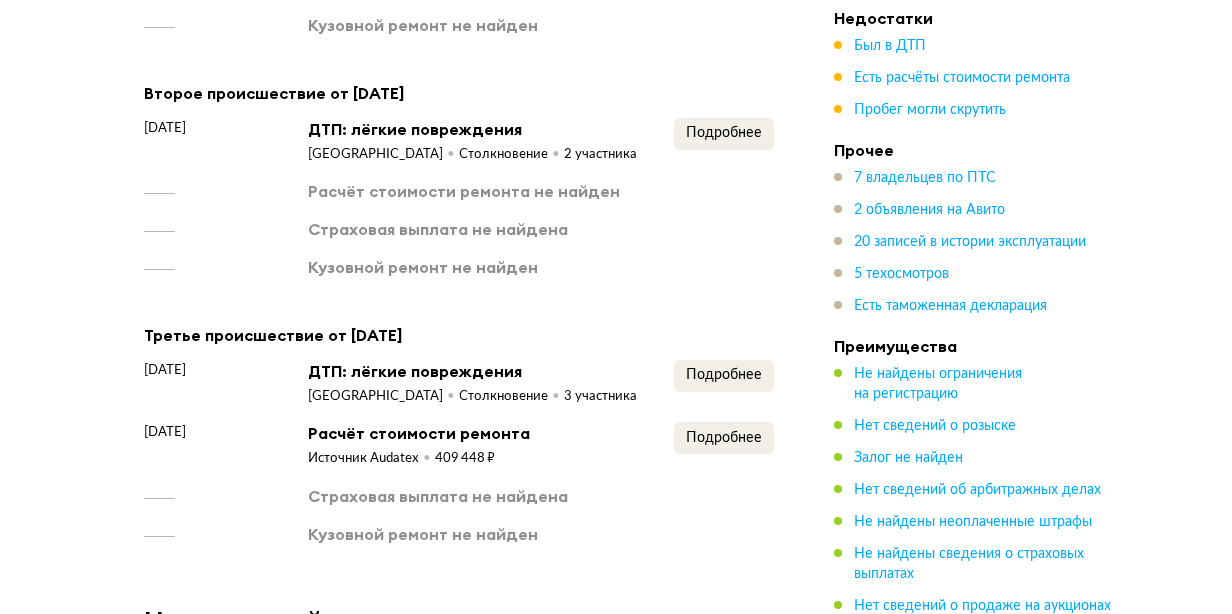 scroll, scrollTop: 4336, scrollLeft: 0, axis: vertical 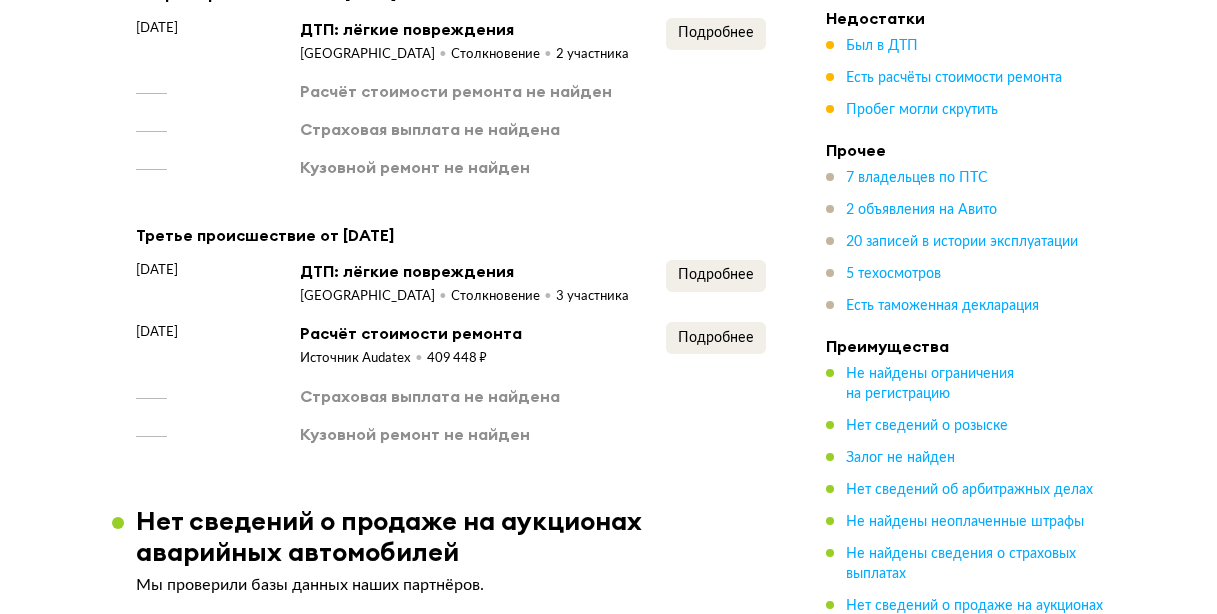 click on "Страховая выплата не найдена" at bounding box center [430, 396] 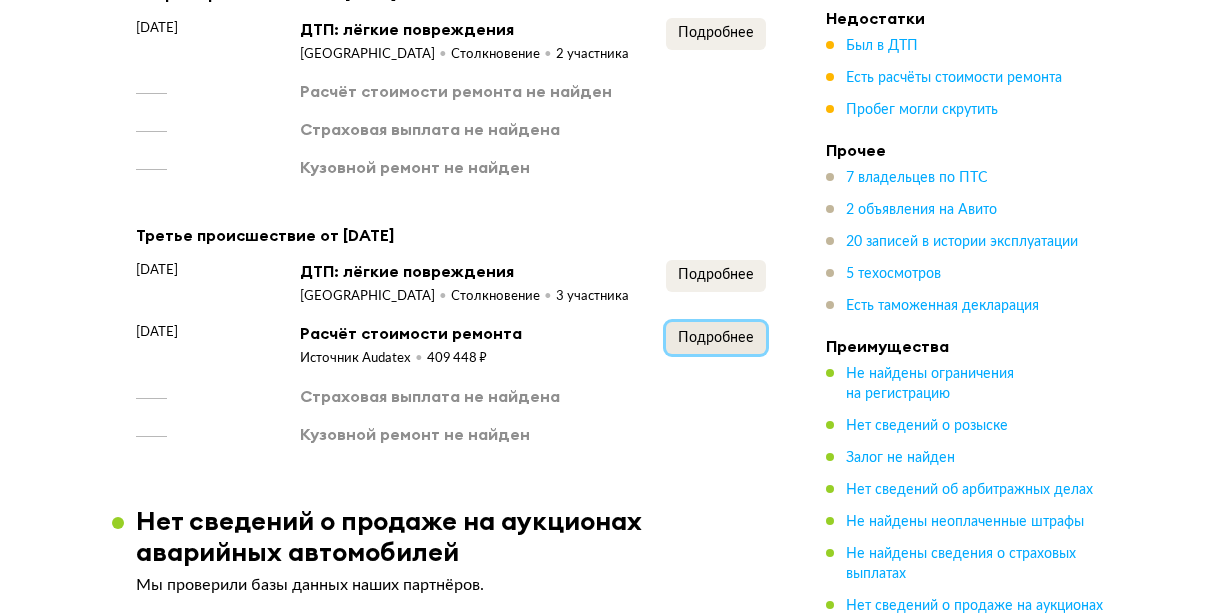 click on "Подробнее" at bounding box center (716, 338) 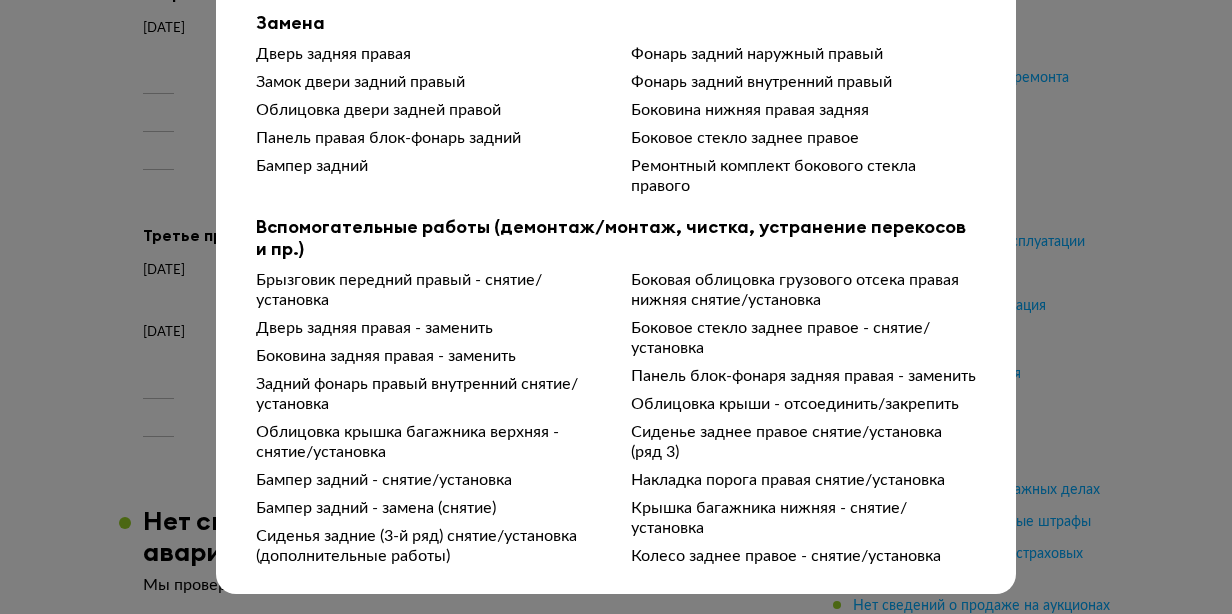 scroll, scrollTop: 809, scrollLeft: 0, axis: vertical 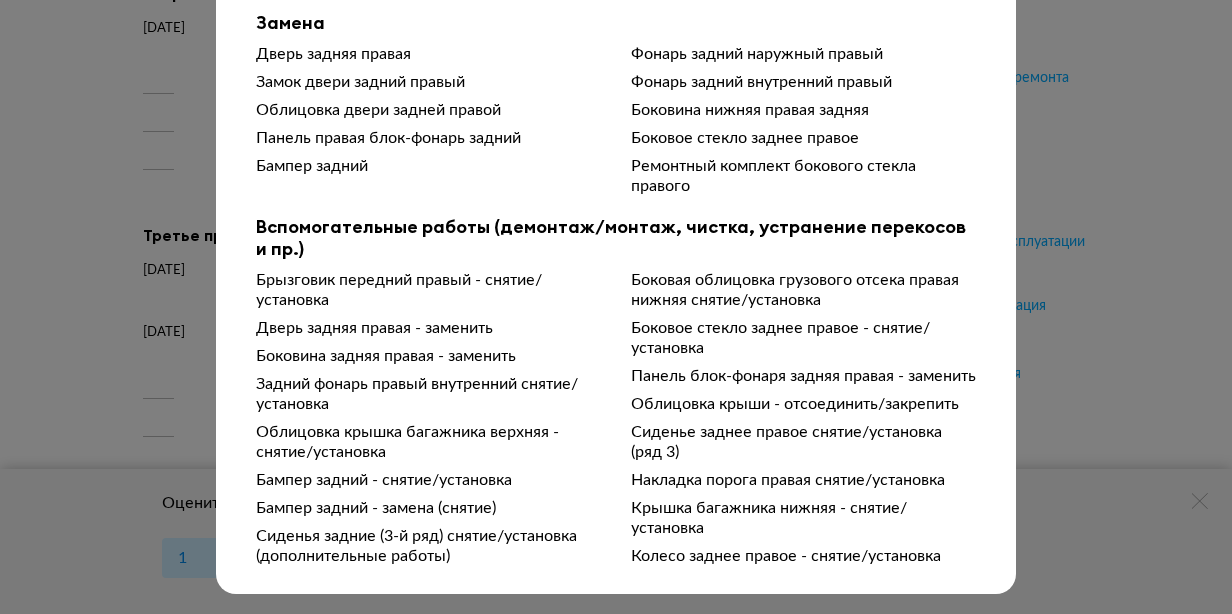 click on "Подробности расчёта Чтобы вам было проще разобраться в данных от СТО, мы обработали их через нейросеть. Посмотреть оригинал Детализация стоимости Стоимость окраски 40 000 – 50 000 ₽ Стоимость механических работ 20 000 – 30 000 ₽ Стоимость запасных частей 300 000 – 400 000 ₽ Общая стоимость 400 000 – 500 000 ₽ Ремонт Колесная арка задняя правая наружная отремонтировать Окраска ремонтная (площадь повреждения детали <20-50%) Крышка багажника снизу ремонт. Окраска <50% Колёсный диск задний правый ремонт окраска <50% Окраска поверхности Окраска новой детали Замена" at bounding box center [616, 307] 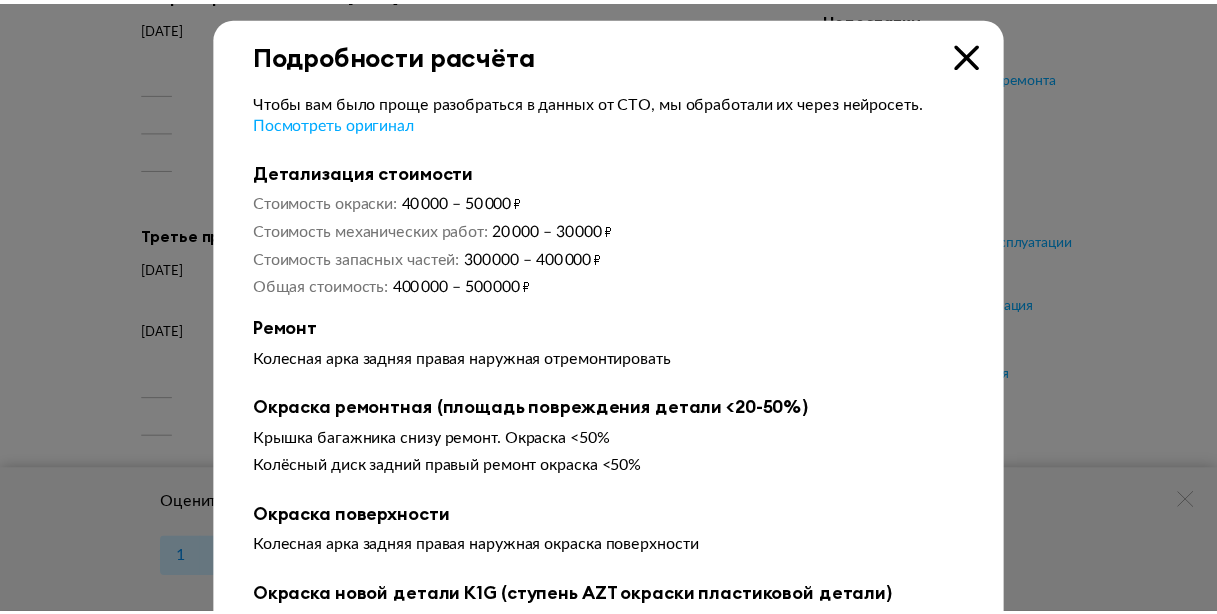 scroll, scrollTop: 0, scrollLeft: 0, axis: both 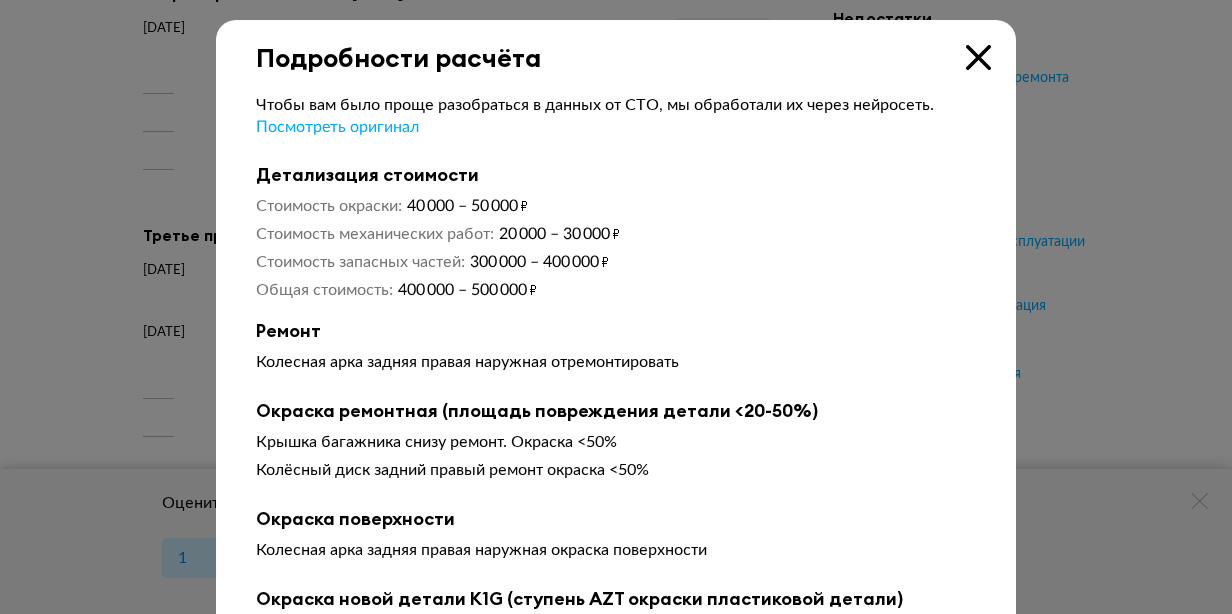 click at bounding box center [978, 57] 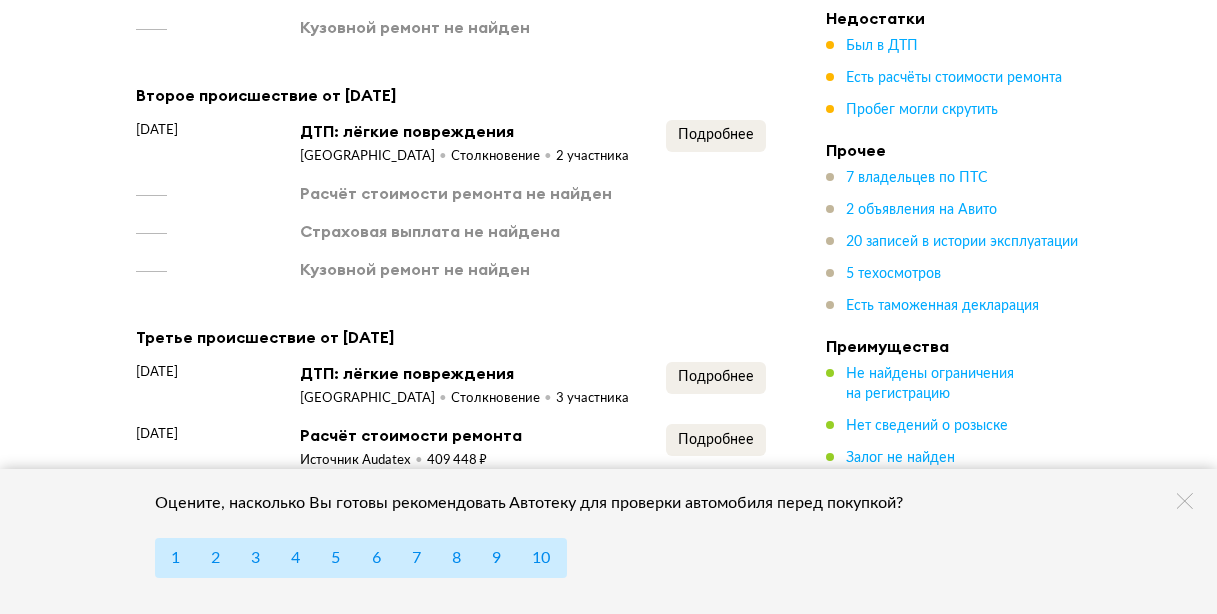 scroll, scrollTop: 4236, scrollLeft: 0, axis: vertical 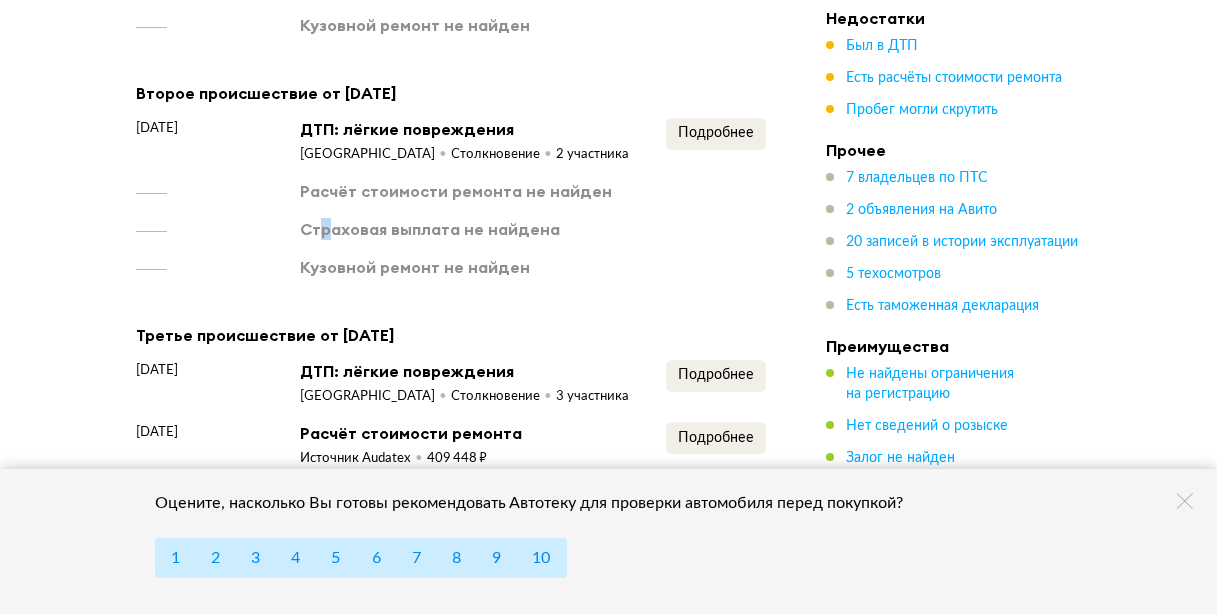 click on "[DATE] ДТП: лёгкие повреждения [GEOGRAPHIC_DATA] Столкновение 2 участника Подробнее Расчёт стоимости ремонта не найден Страховая выплата не найдена Кузовной ремонт не найден" at bounding box center [451, 198] 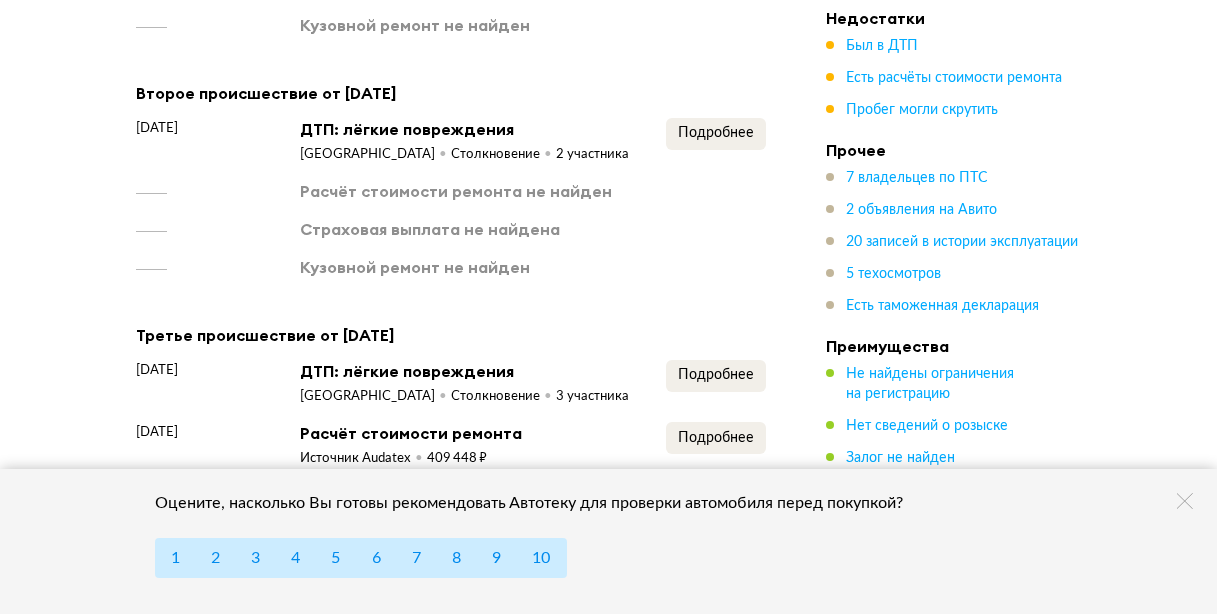 click on "[DATE] ДТП: лёгкие повреждения [GEOGRAPHIC_DATA] Столкновение 2 участника Подробнее Расчёт стоимости ремонта не найден Страховая выплата не найдена Кузовной ремонт не найден" at bounding box center (451, 198) 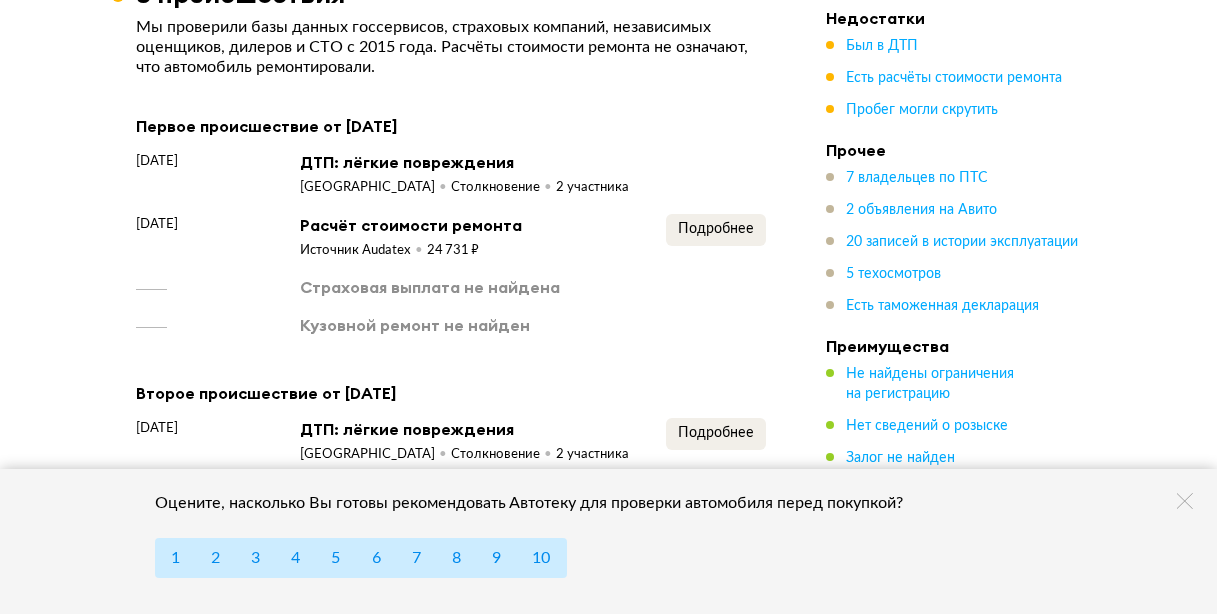 scroll, scrollTop: 3836, scrollLeft: 0, axis: vertical 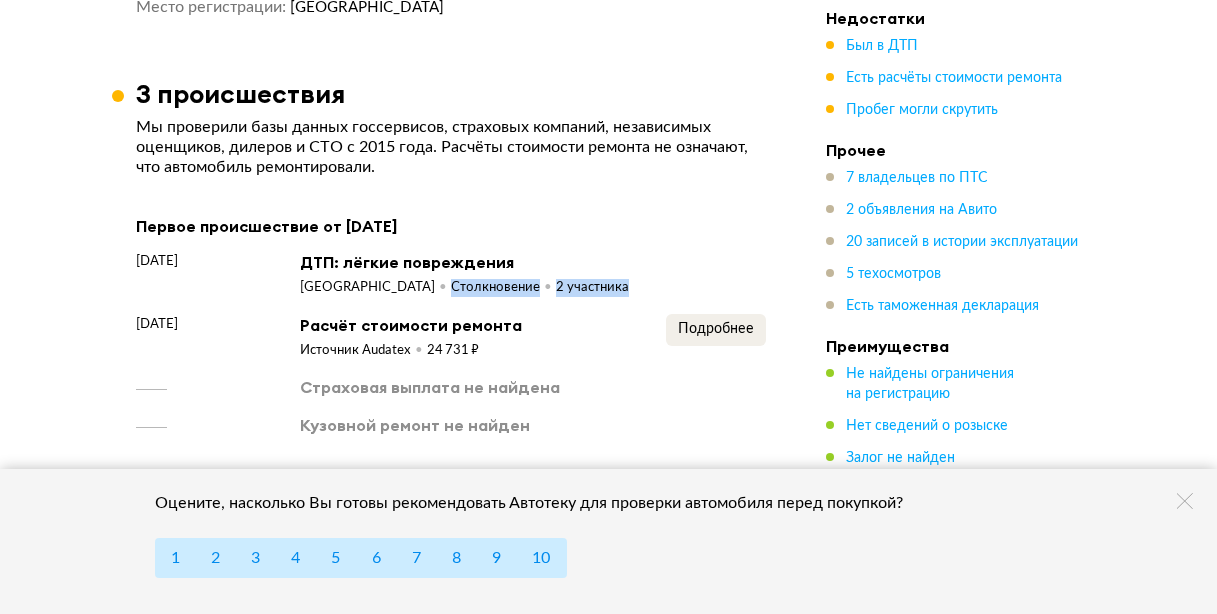 drag, startPoint x: 626, startPoint y: 264, endPoint x: 300, endPoint y: 290, distance: 327.03516 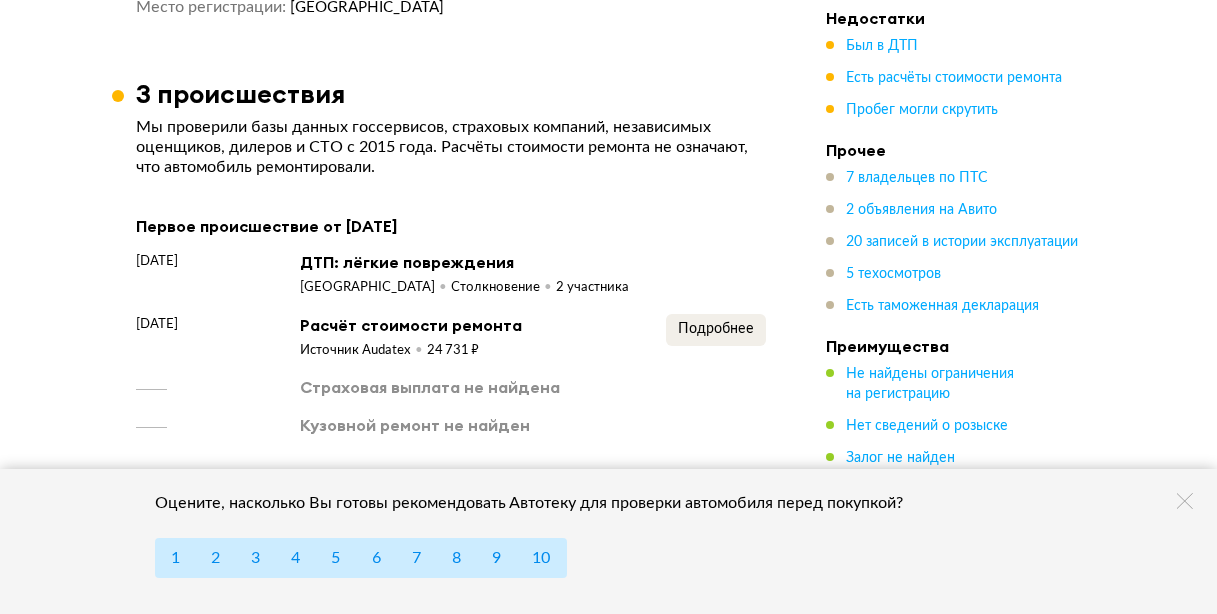 drag, startPoint x: 279, startPoint y: 267, endPoint x: 316, endPoint y: 278, distance: 38.600517 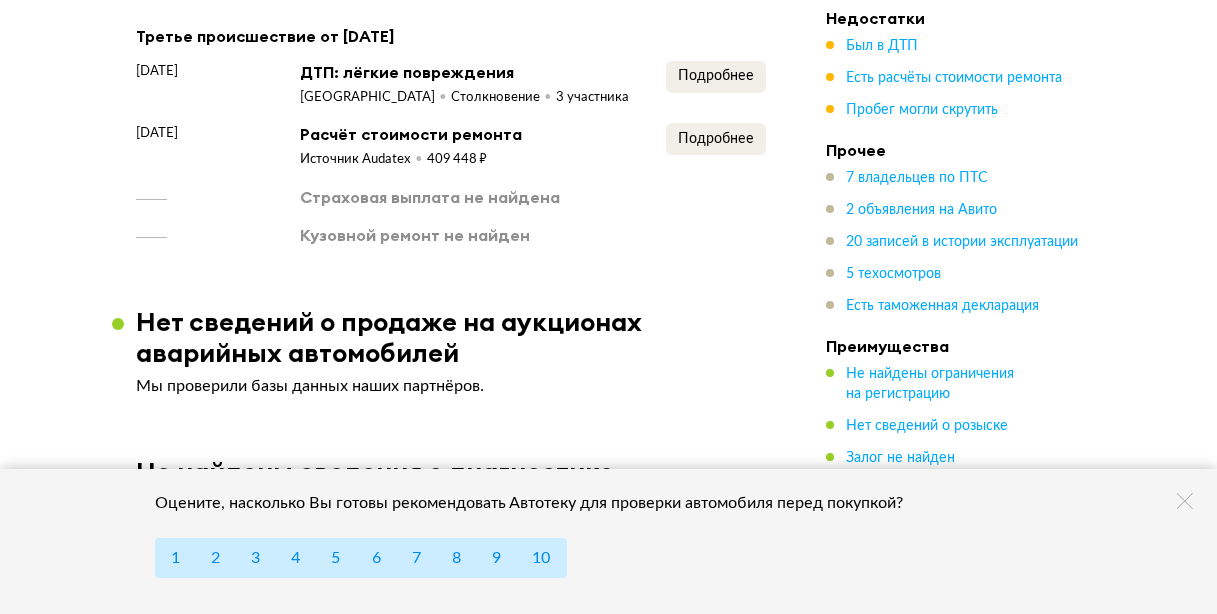 scroll, scrollTop: 4536, scrollLeft: 0, axis: vertical 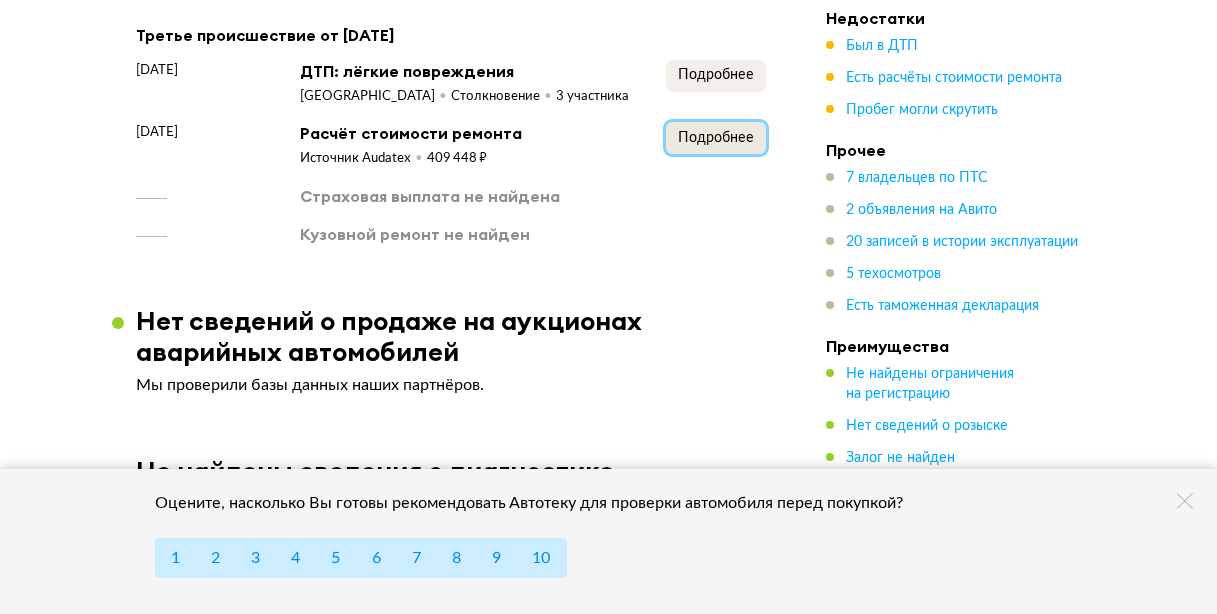 click on "Подробнее" at bounding box center (716, 138) 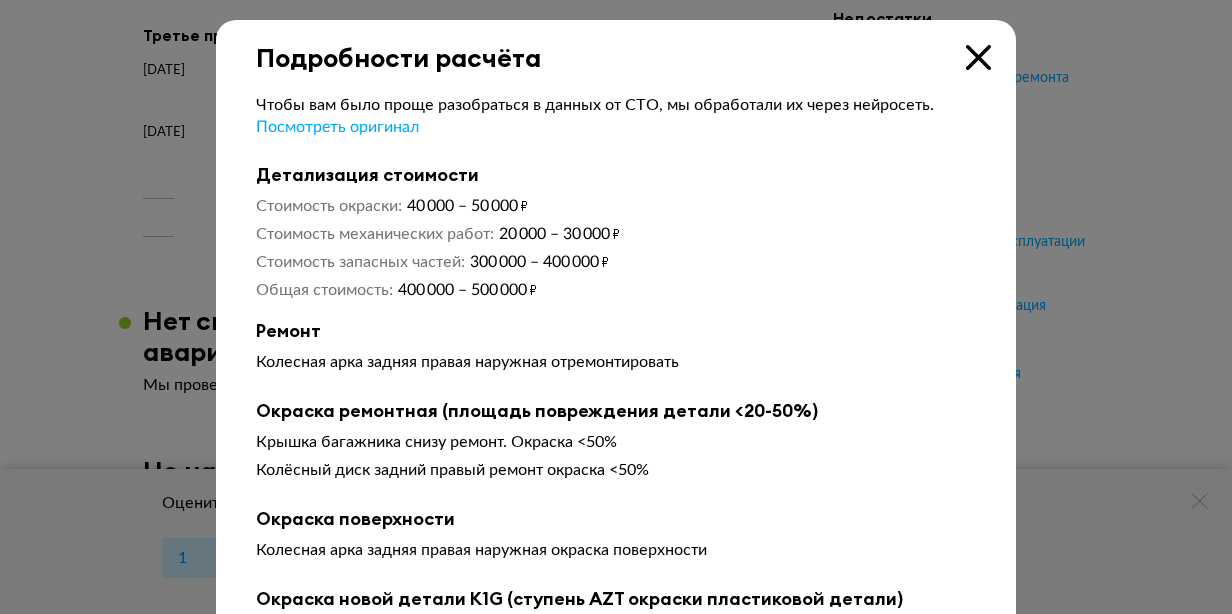 click on "Крышка багажника снизу ремонт. Окраска <50%" at bounding box center (616, 442) 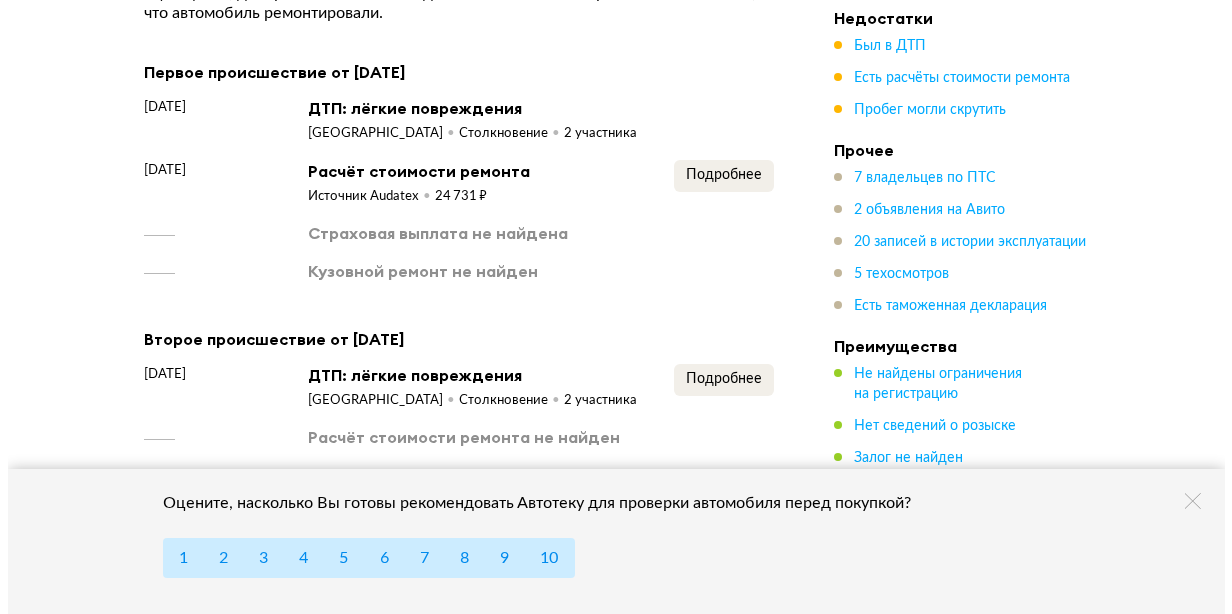 scroll, scrollTop: 4036, scrollLeft: 0, axis: vertical 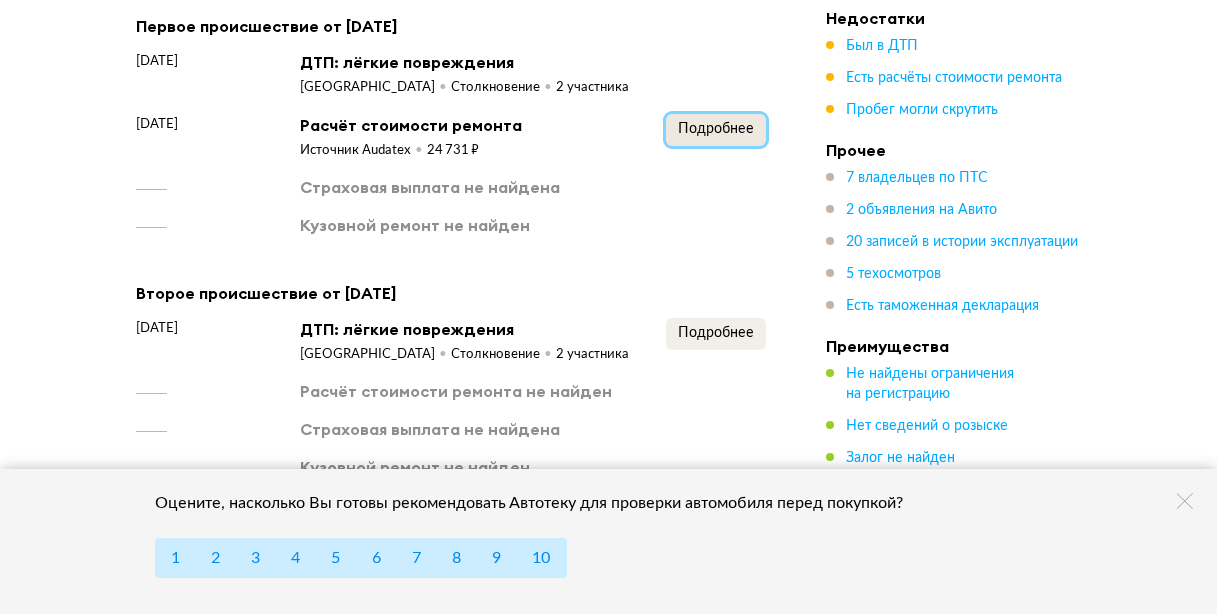 click on "Подробнее" at bounding box center (716, 129) 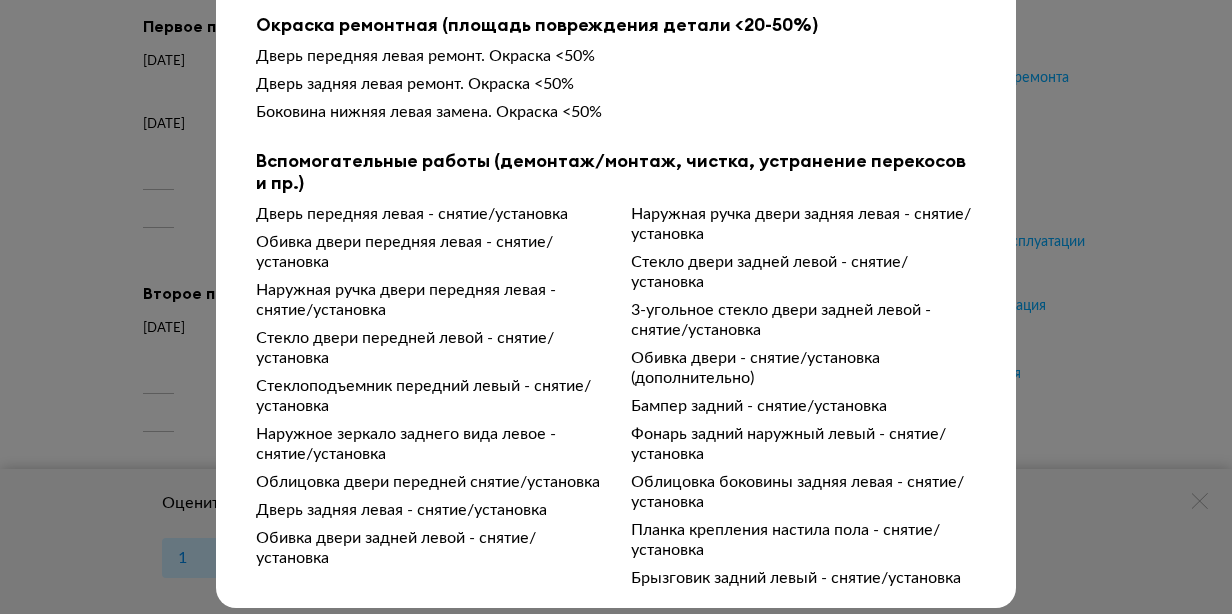 scroll, scrollTop: 440, scrollLeft: 0, axis: vertical 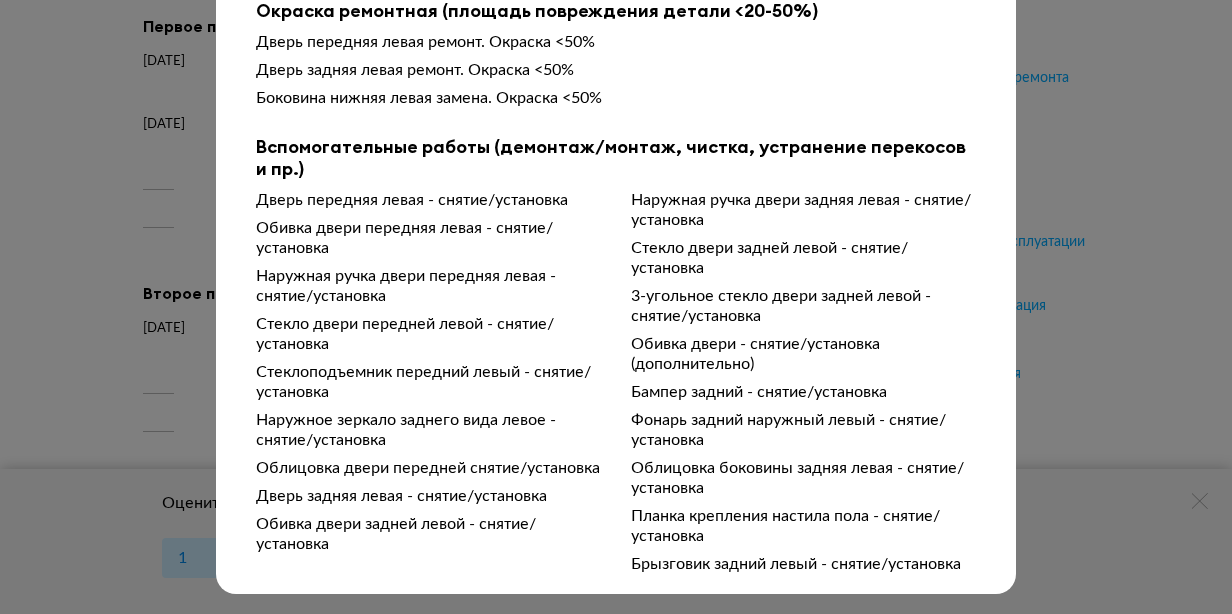 click on "Подробности расчёта Чтобы вам было проще разобраться в данных от СТО, мы обработали их через нейросеть. Посмотреть оригинал Детализация стоимости Стоимость окраски 10 000 – 20 000 ₽ Стоимость механических работ 10 000 – 20 000 ₽ Общая стоимость 20 000 – 30 000 ₽ Ремонт Дверь передняя левая отремонтировать Дверь задняя левая отремонтировать [GEOGRAPHIC_DATA] нижняя левая задняя отремонтировать Окраска ремонтная (площадь повреждения детали <20-50%) Дверь передняя левая ремонт. Окраска <50% Дверь задняя левая ремонт. Окраска <50% [GEOGRAPHIC_DATA] нижняя левая замена. Окраска <50%" at bounding box center [616, 307] 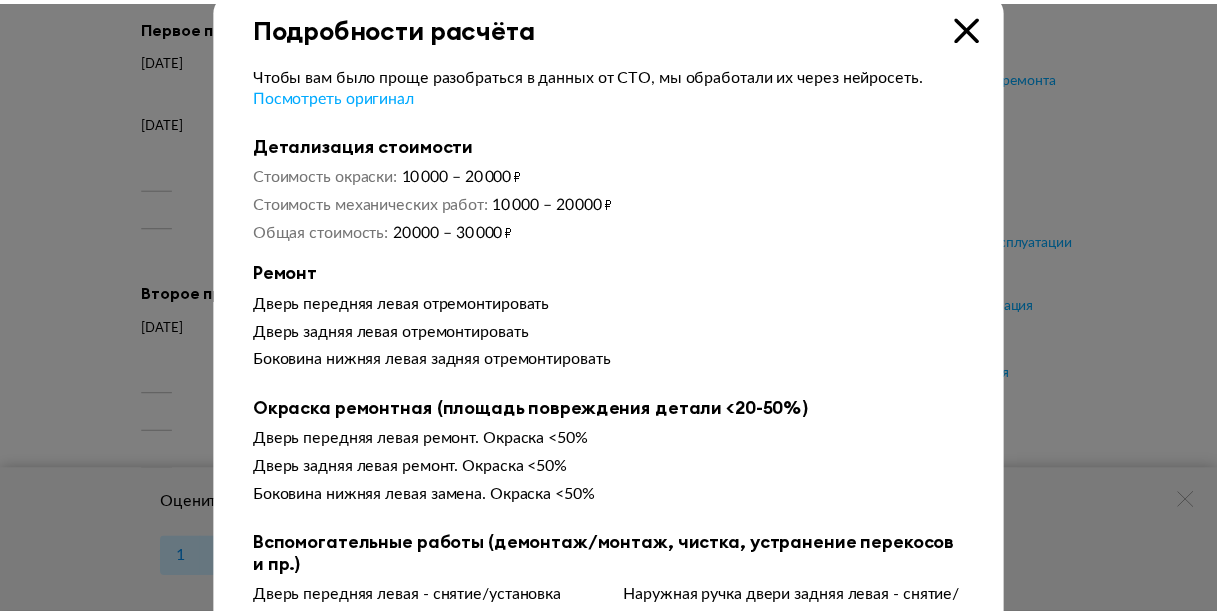 scroll, scrollTop: 0, scrollLeft: 0, axis: both 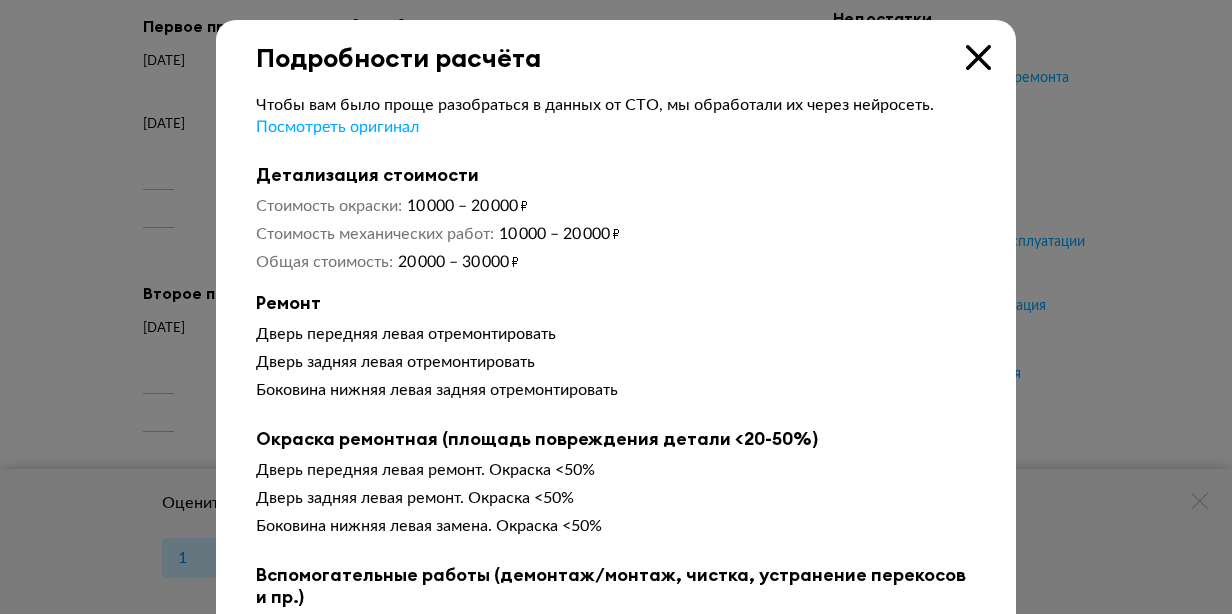 click at bounding box center (616, 307) 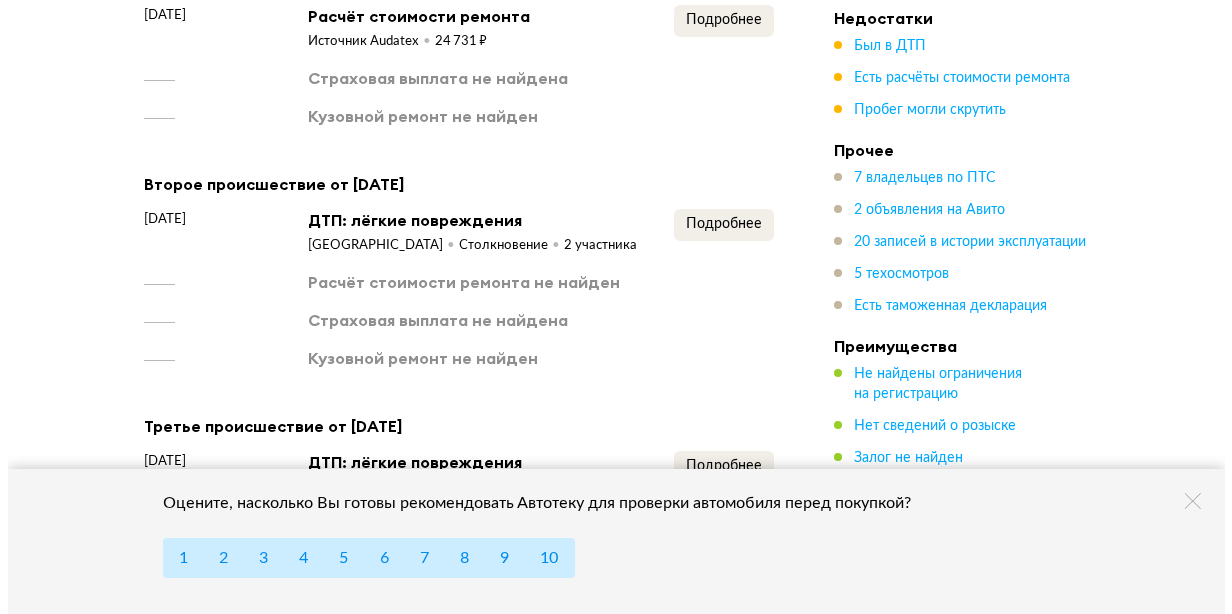 scroll, scrollTop: 4136, scrollLeft: 0, axis: vertical 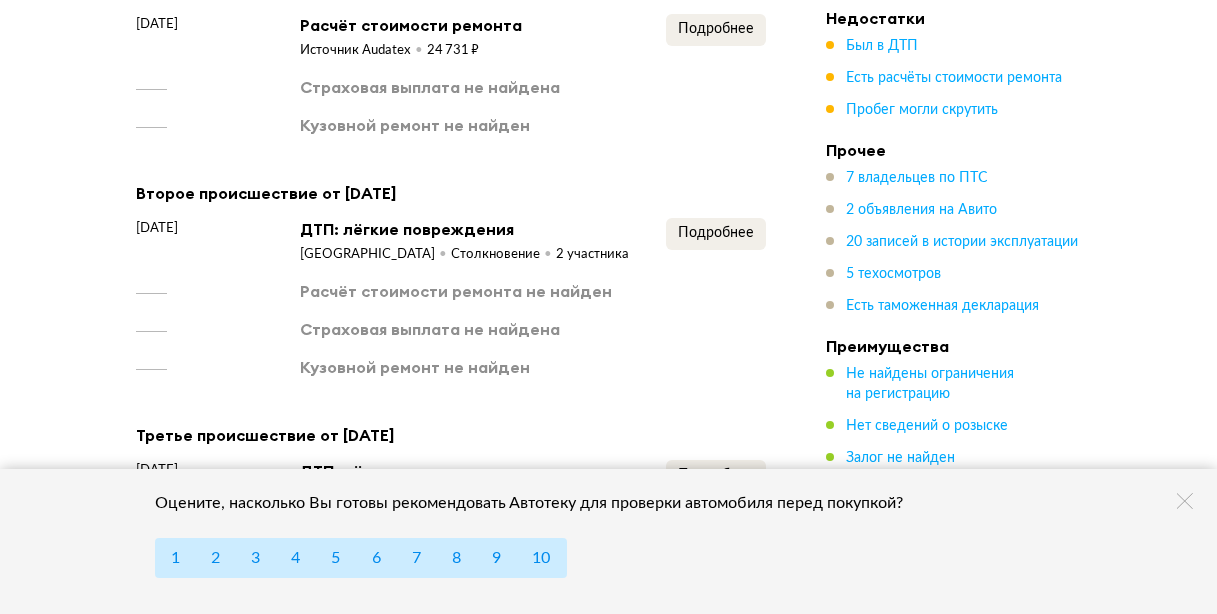 click on "2 участника" at bounding box center (592, 255) 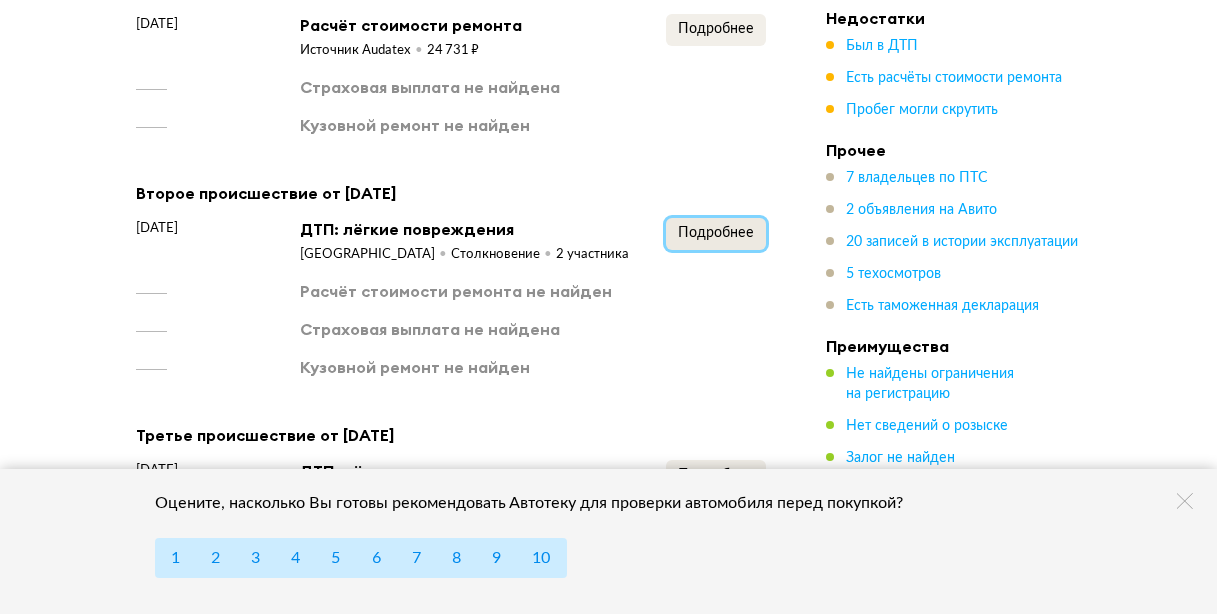 click on "Подробнее" at bounding box center [716, 233] 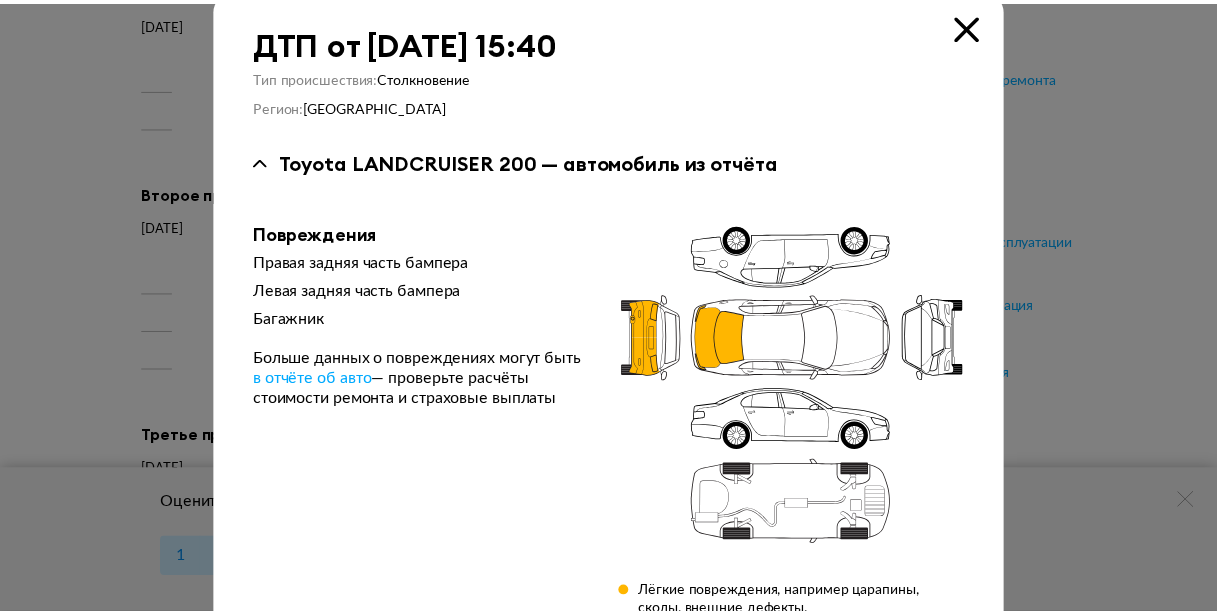 scroll, scrollTop: 0, scrollLeft: 0, axis: both 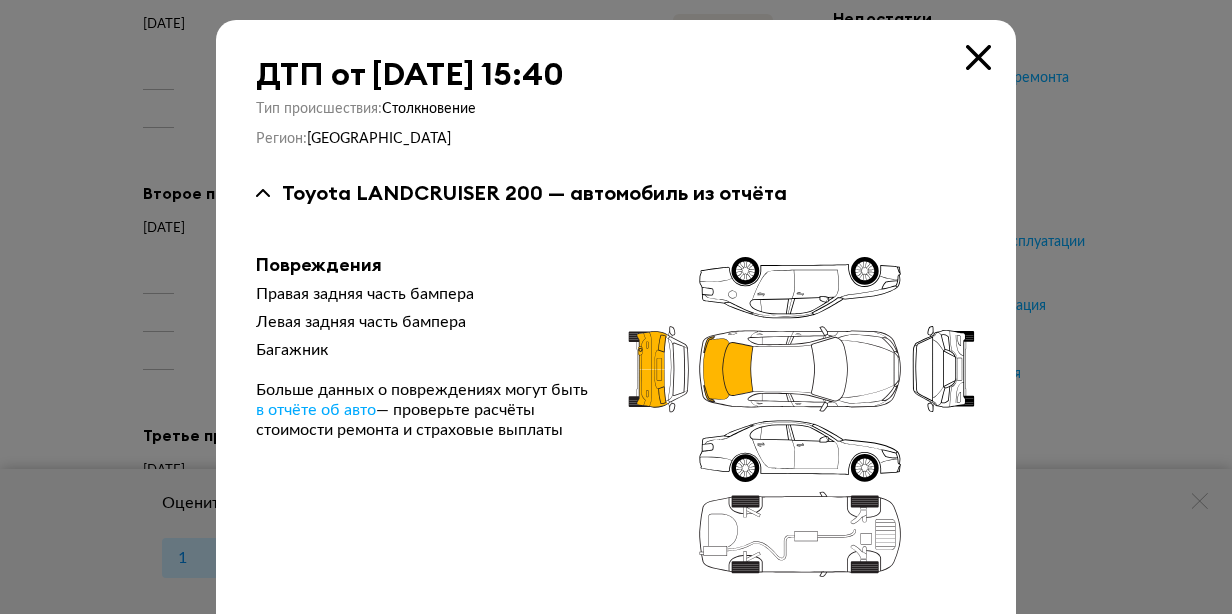 click on "ДТП от [DATE] 15:40" at bounding box center [616, 74] 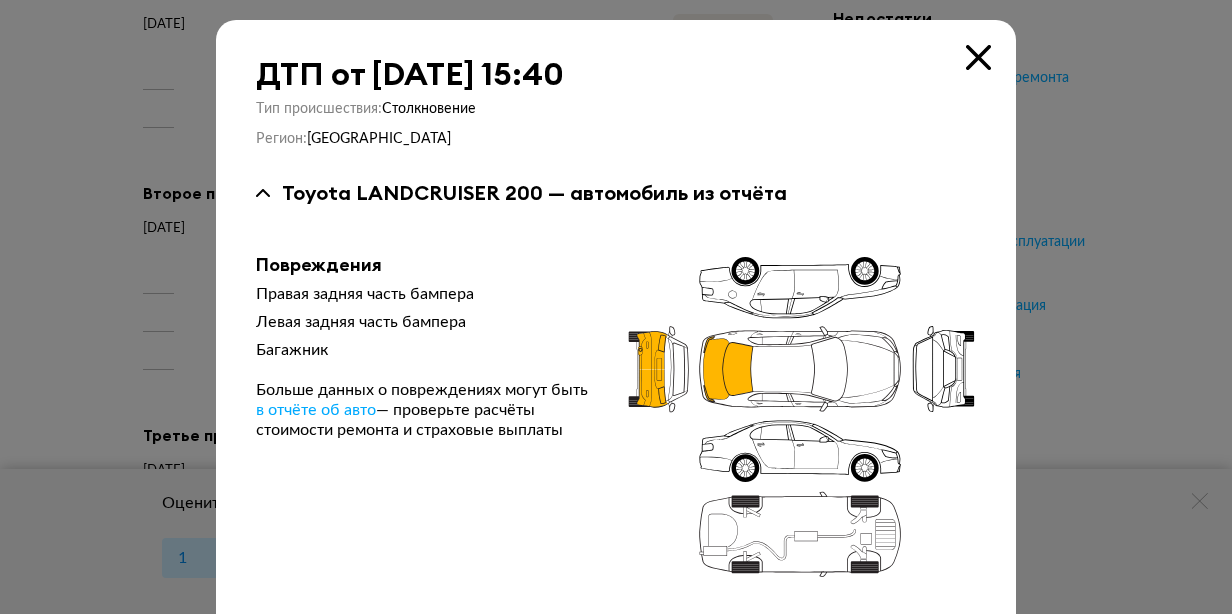 click at bounding box center [978, 57] 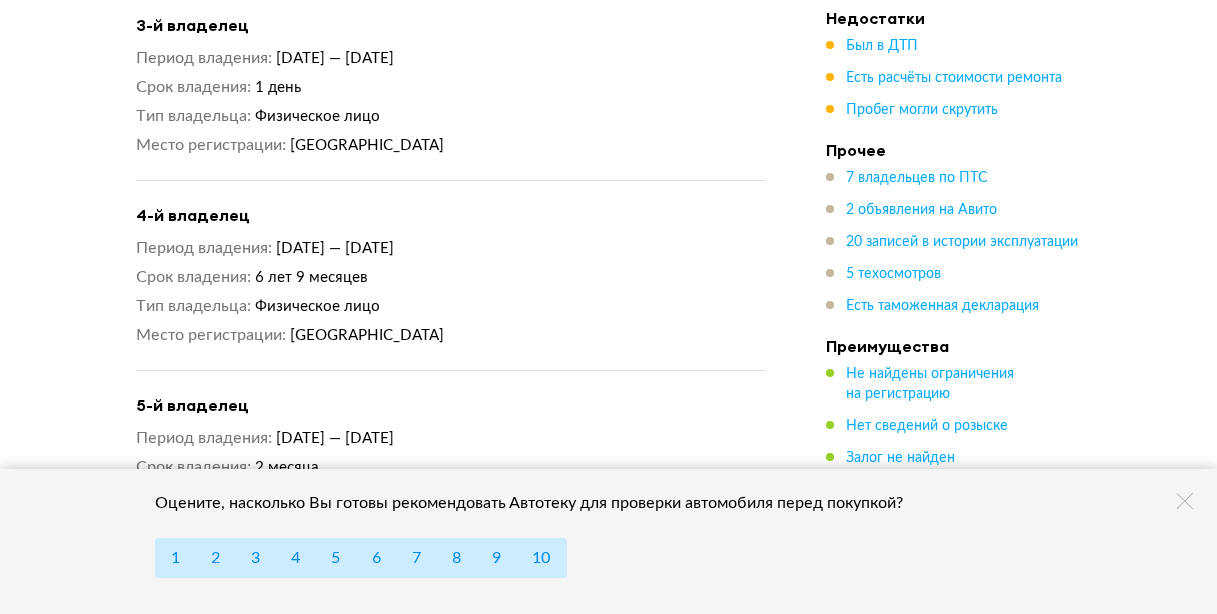 scroll, scrollTop: 2936, scrollLeft: 0, axis: vertical 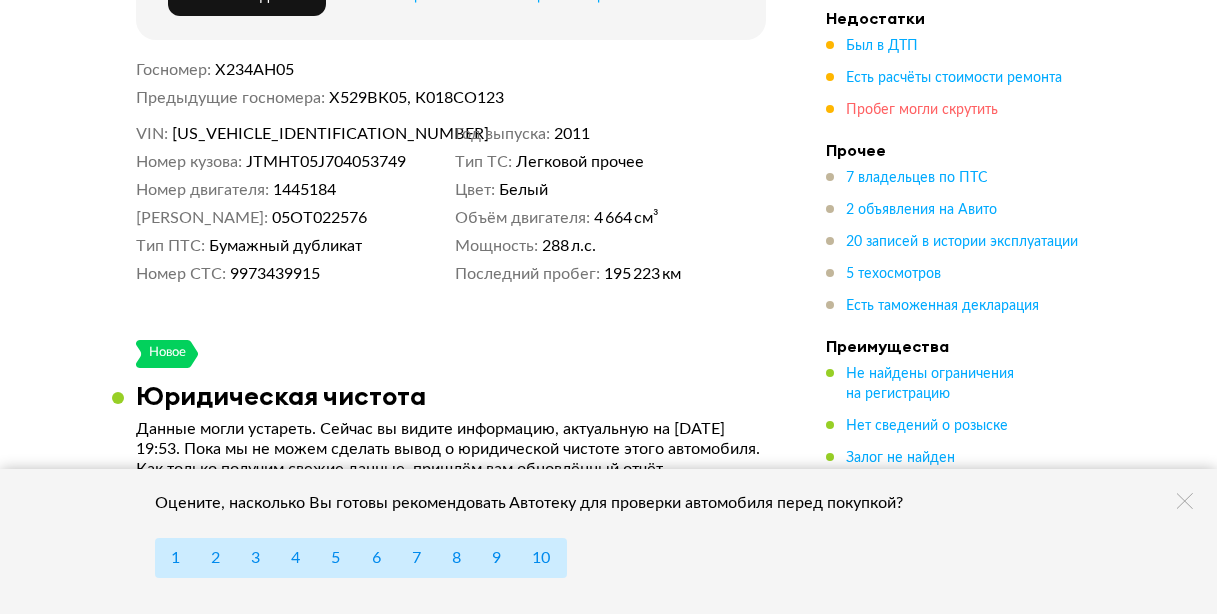 click on "Пробег могли скрутить" at bounding box center (922, 110) 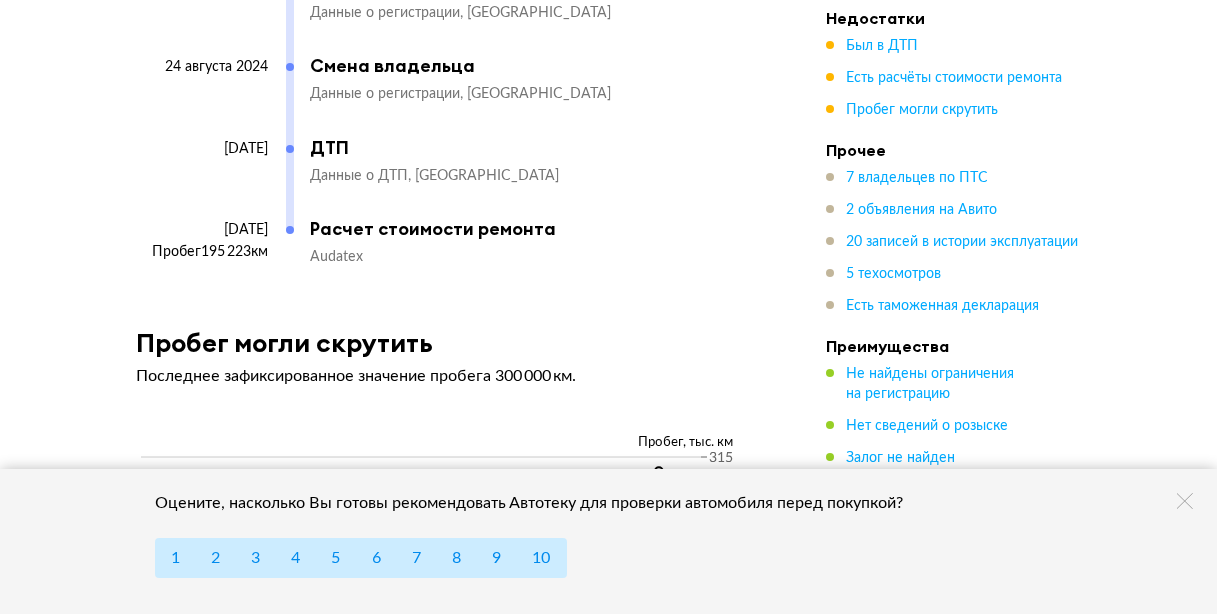 scroll, scrollTop: 9649, scrollLeft: 0, axis: vertical 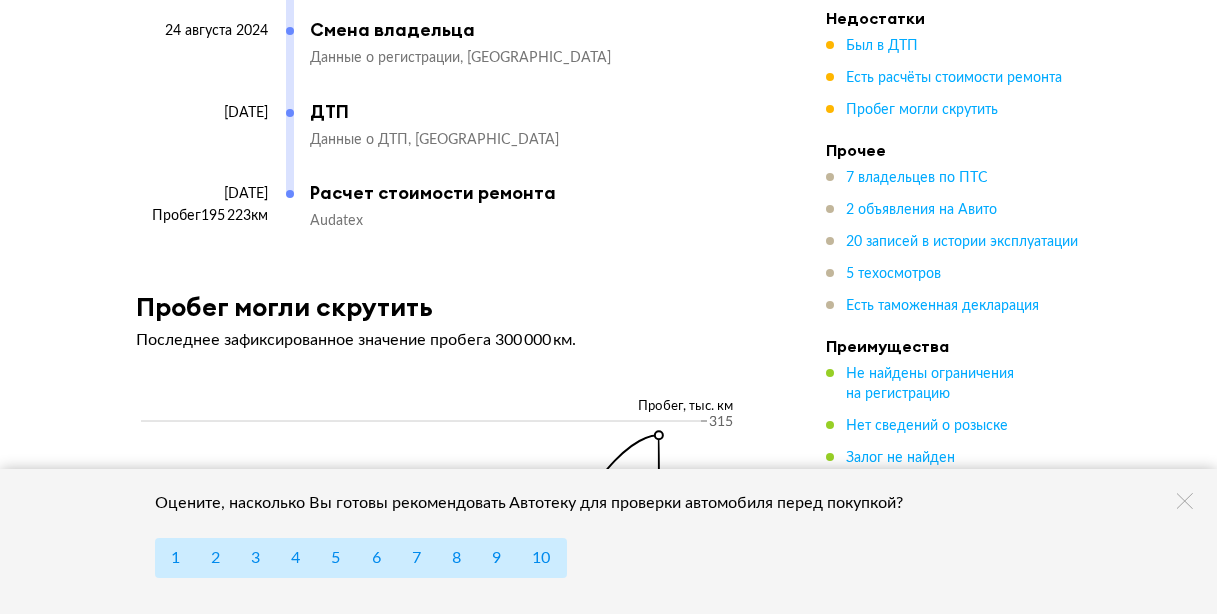 click on "Расчет стоимости ремонта" at bounding box center (528, 193) 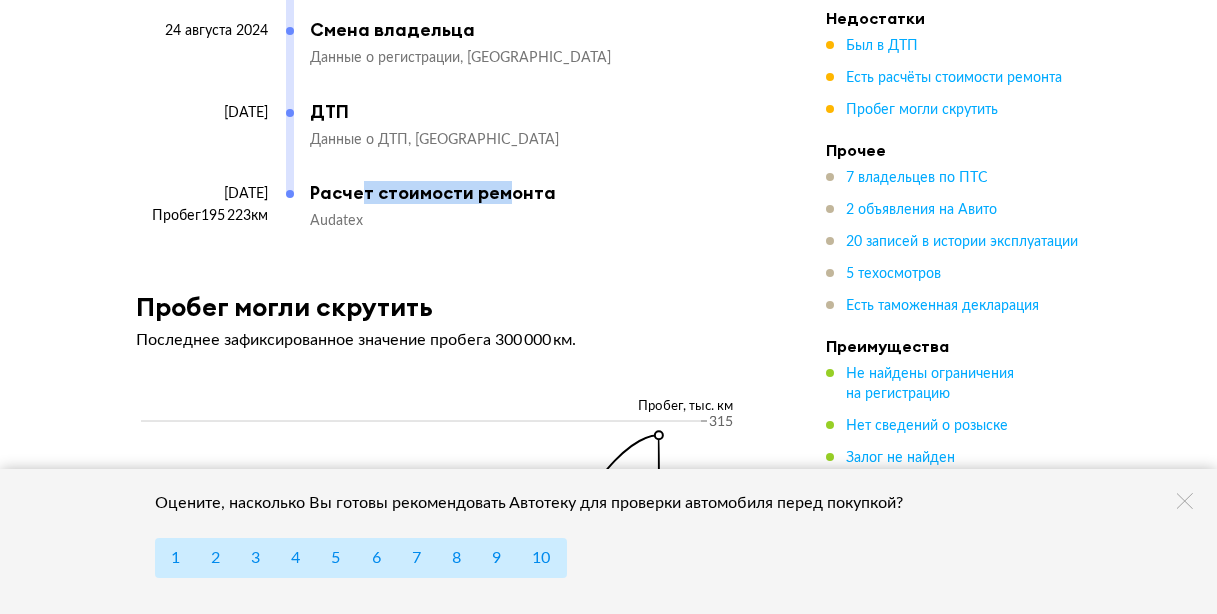 drag, startPoint x: 360, startPoint y: 200, endPoint x: 505, endPoint y: 210, distance: 145.34442 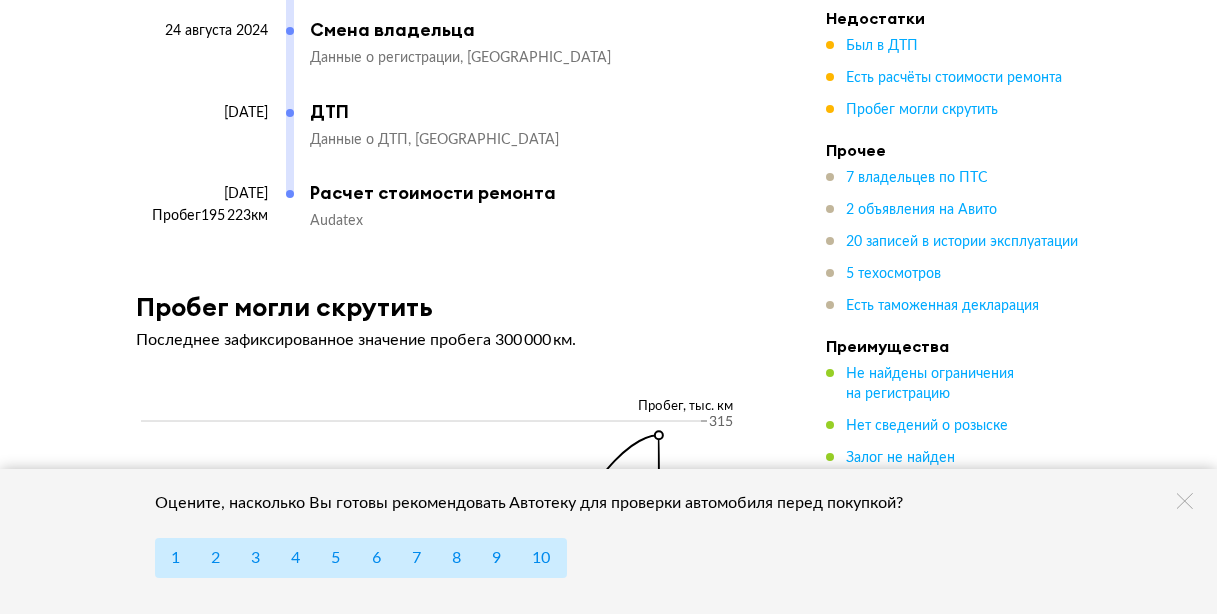 click on "Новое Юридическая чистота Данные могли устареть. Сейчас вы видите информацию, актуальную на [DATE] 19:53.
Пока мы не можем сделать вывод о юридической чистоте этого автомобиля. Как только получим свежие данные, пришлём вам обновлённый отчёт. Не найдены ограничения на регистрацию Мы проверили базы данных судебных приставов. Нет сведений о розыске Мы проверили официальные базы данных. Залог не найден Автомобиль на учёте Мы проверили официальные базы данных. Не найдены сведения о лизинге Мы проверили базы данных «Федресурс» и страховых компаний. 1 день +" at bounding box center [451, -2699] 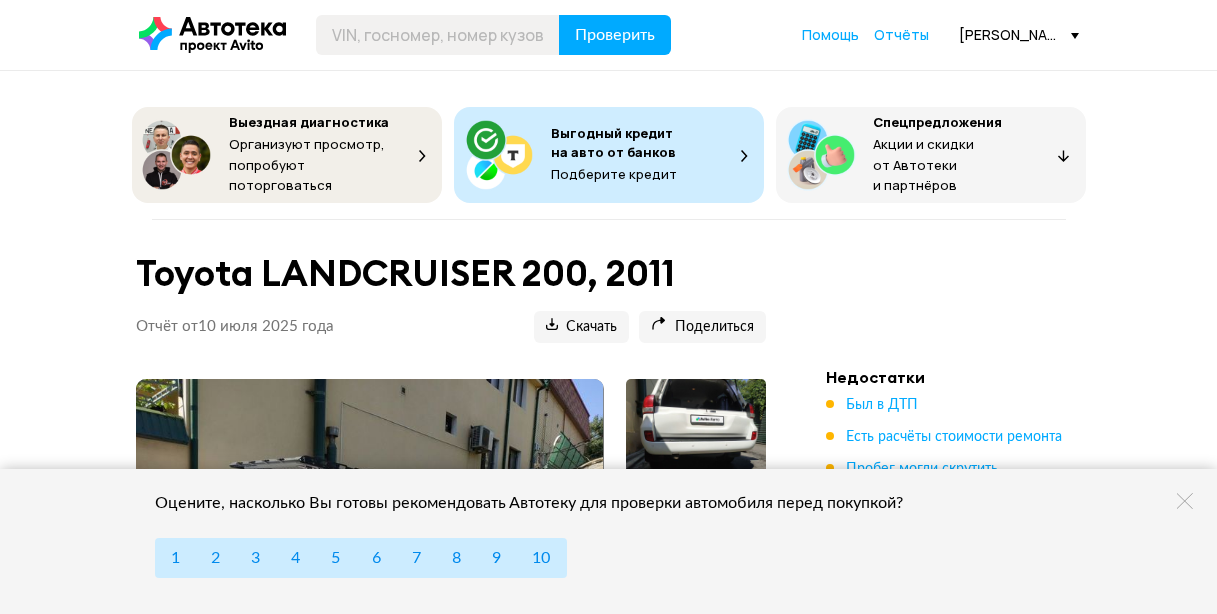 scroll, scrollTop: 0, scrollLeft: 0, axis: both 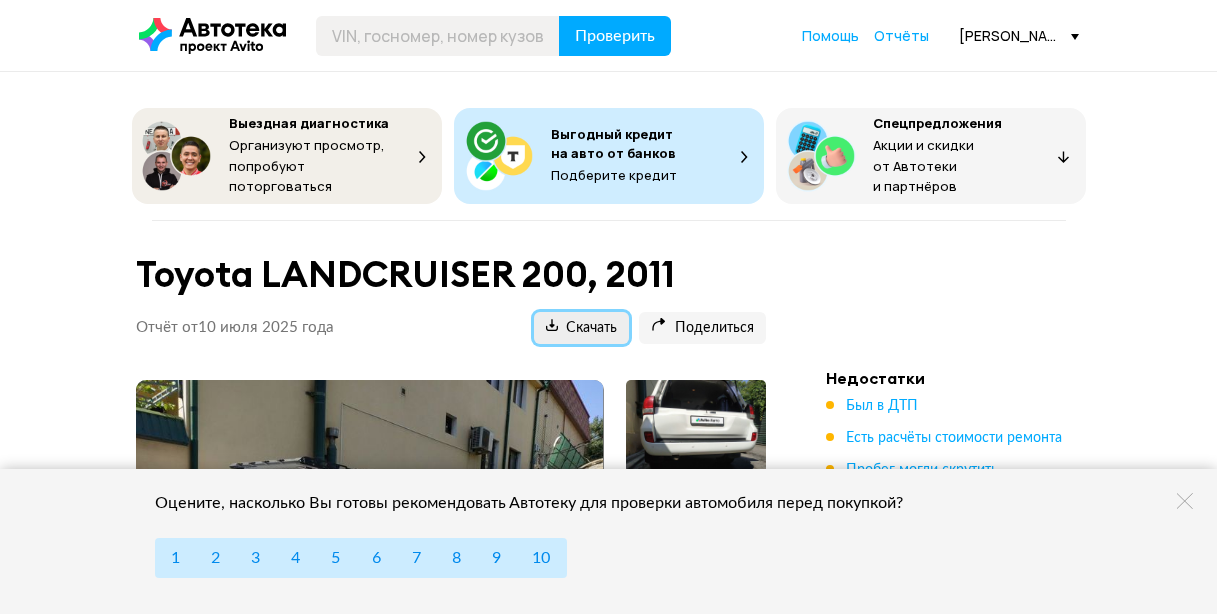 click at bounding box center [552, 325] 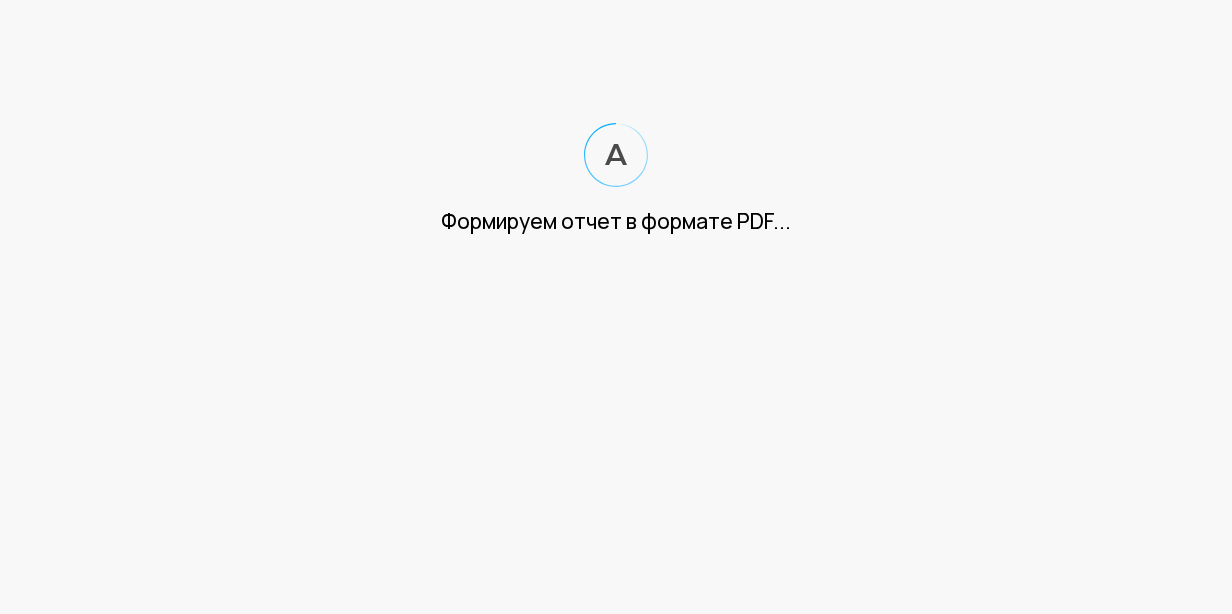 scroll, scrollTop: 0, scrollLeft: 0, axis: both 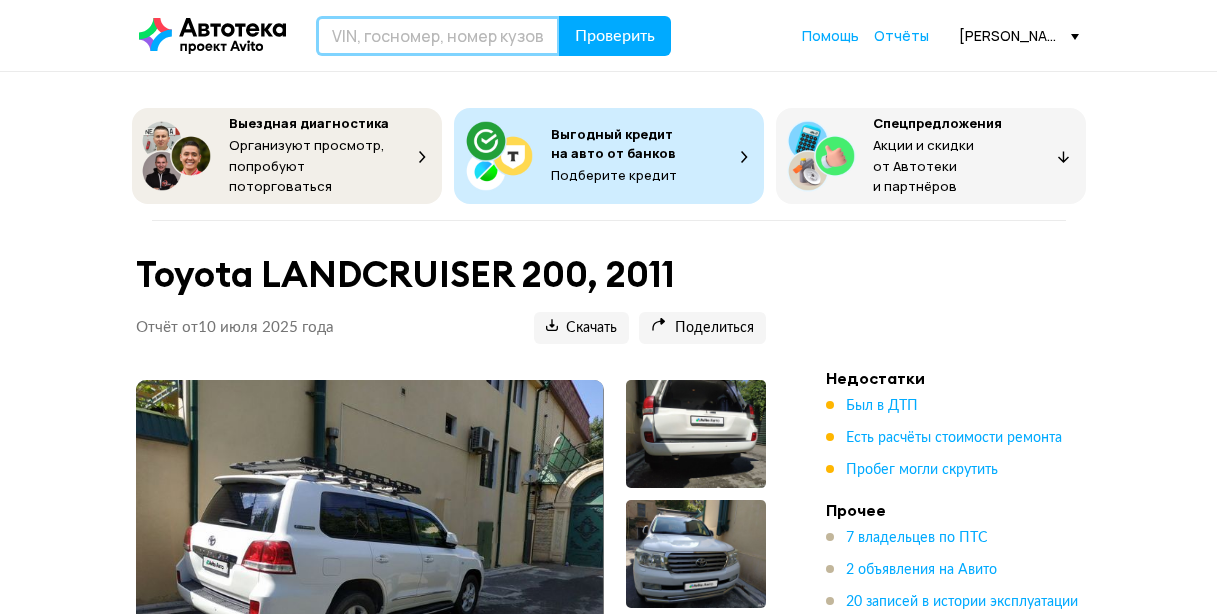 click at bounding box center (438, 36) 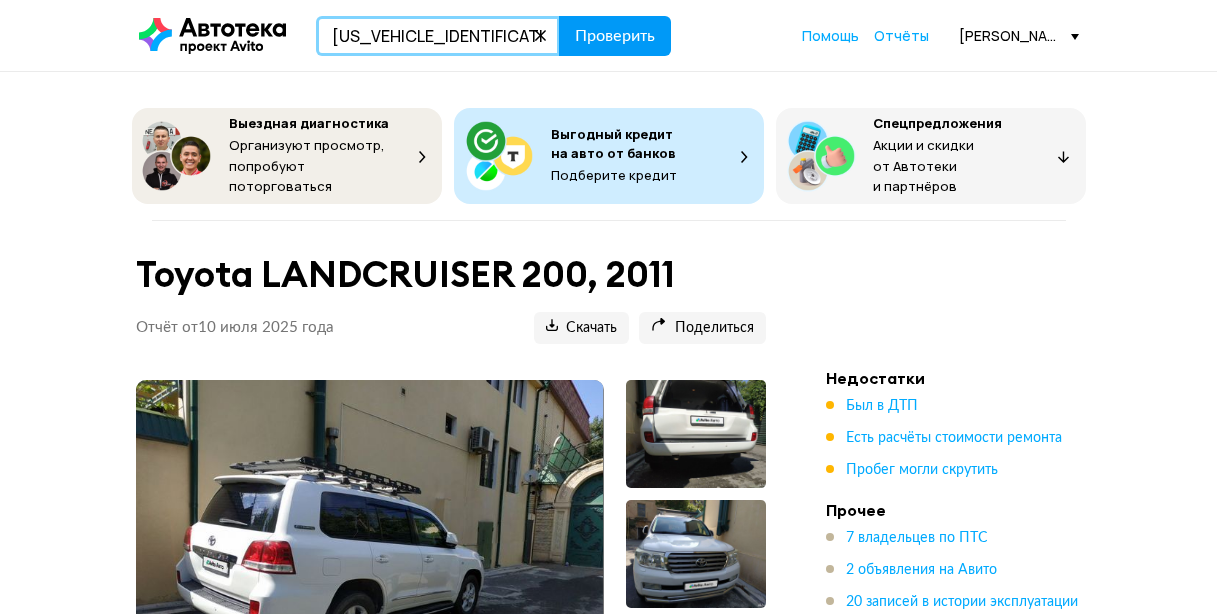 type on "WDD2193721A119328" 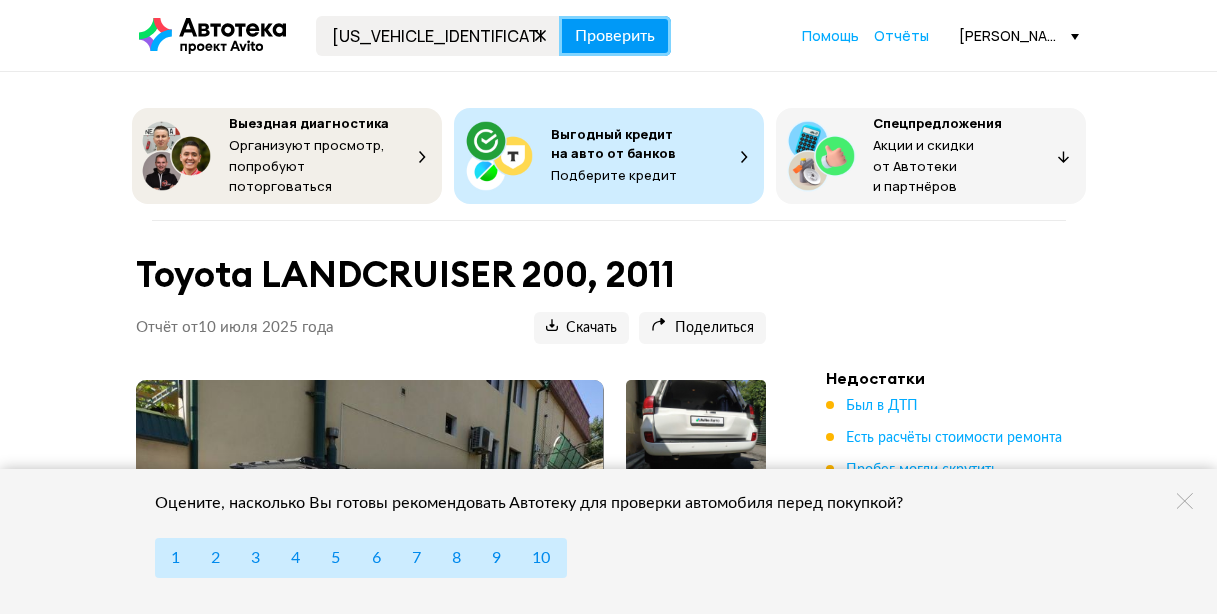 click on "Проверить" at bounding box center (615, 36) 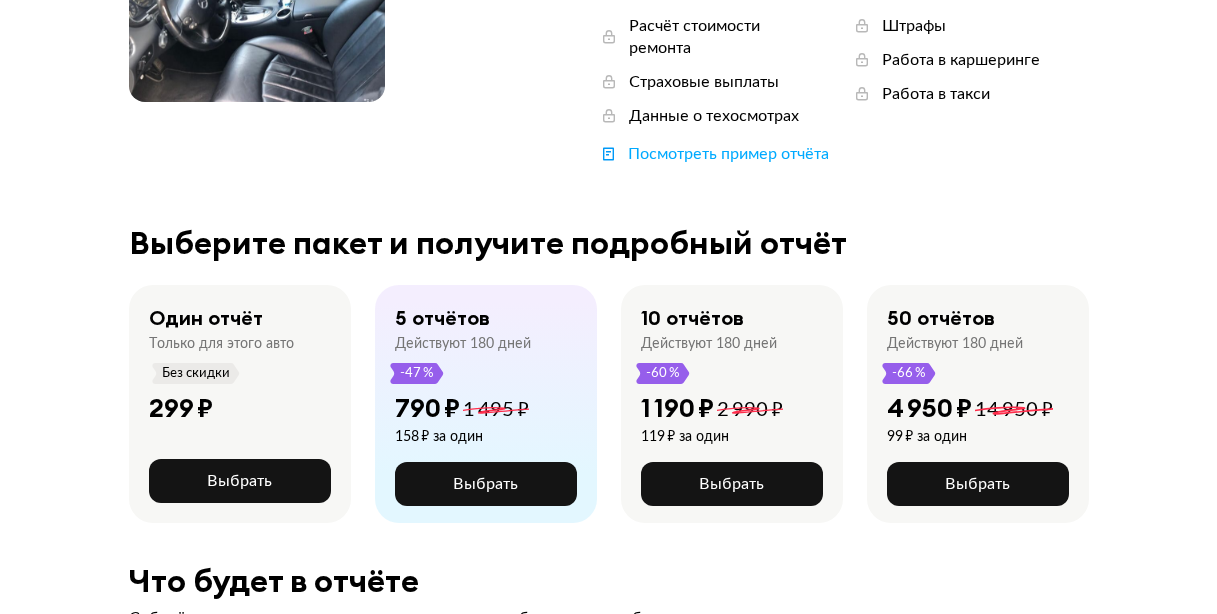 scroll, scrollTop: 300, scrollLeft: 0, axis: vertical 